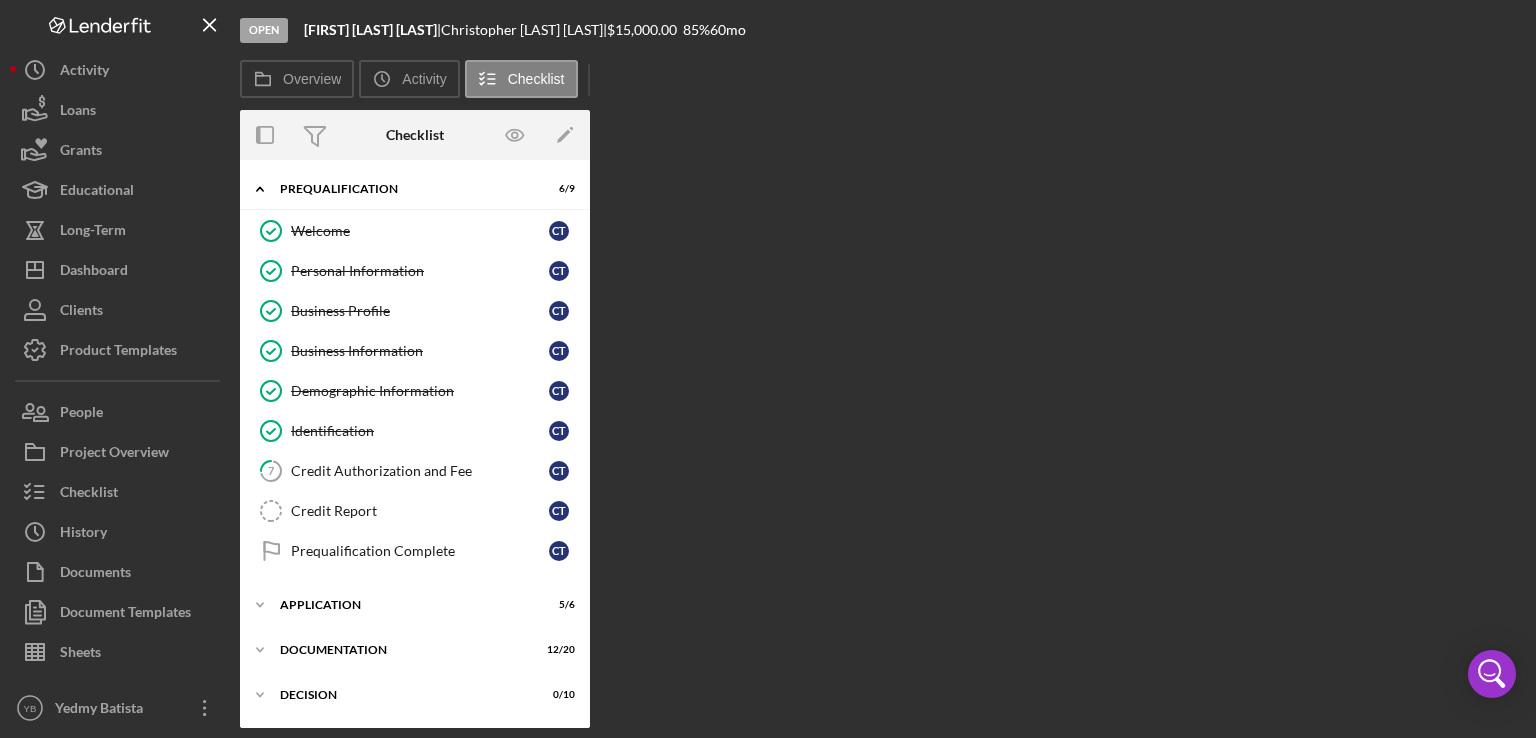 scroll, scrollTop: 0, scrollLeft: 0, axis: both 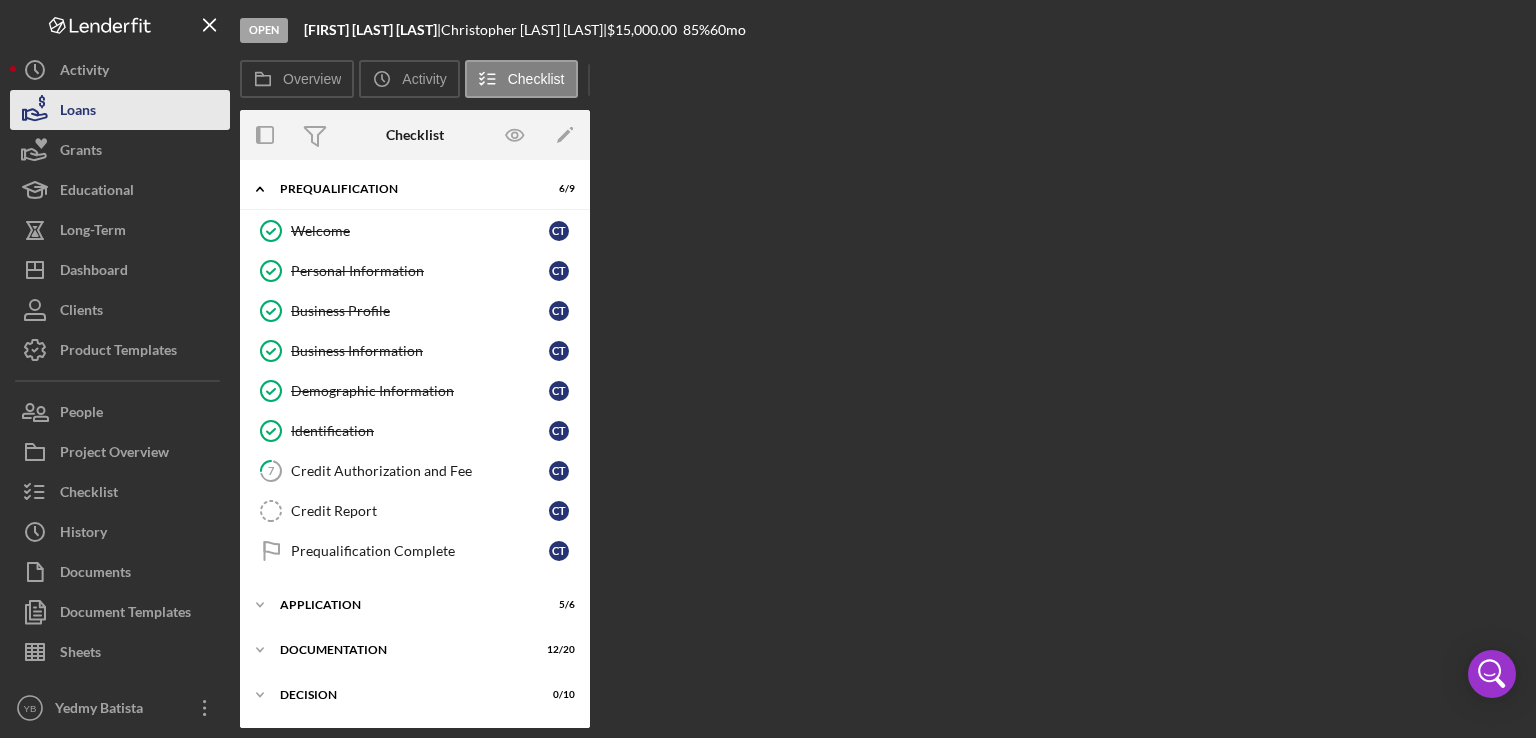 click on "Loans" at bounding box center [120, 110] 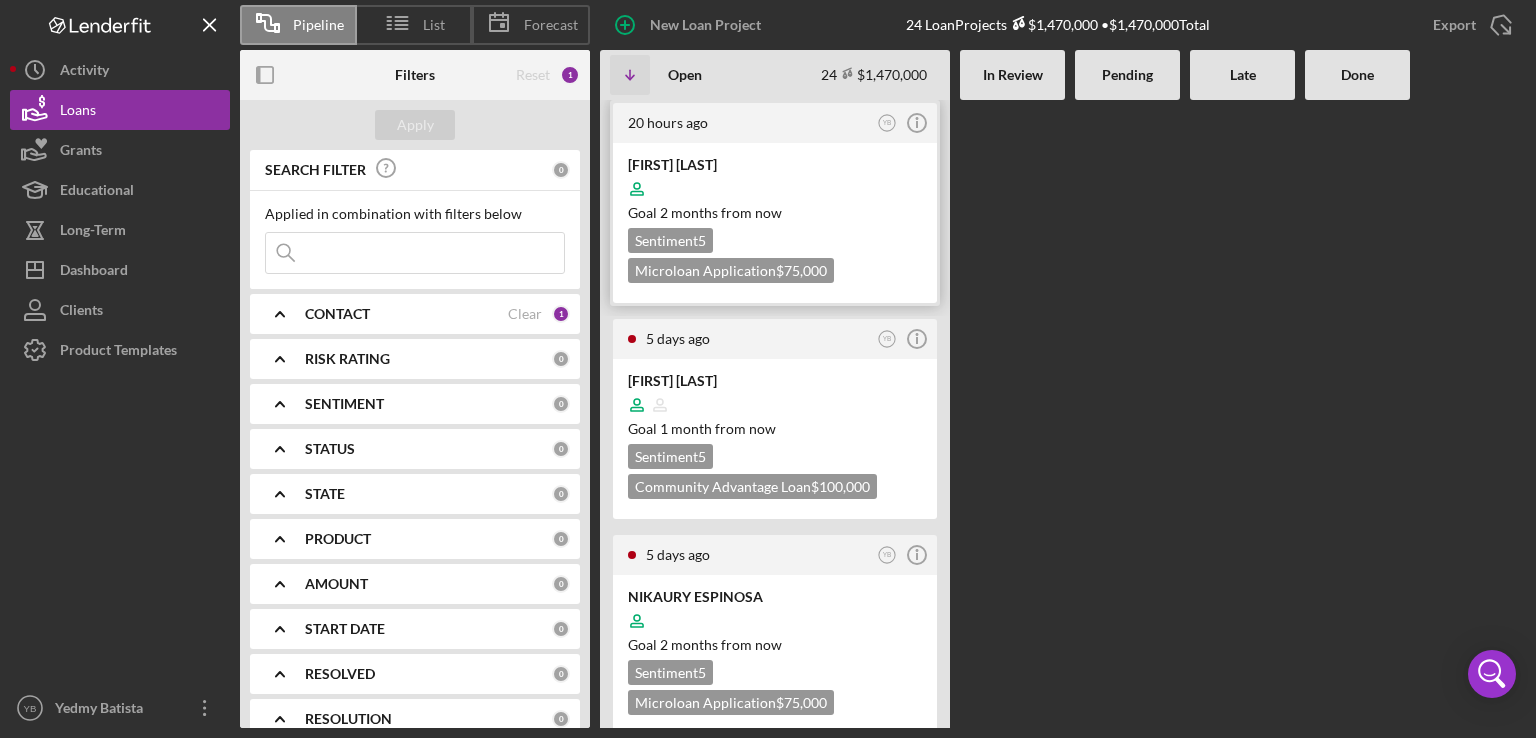 click on "Goal   2 months from now" at bounding box center [775, 213] 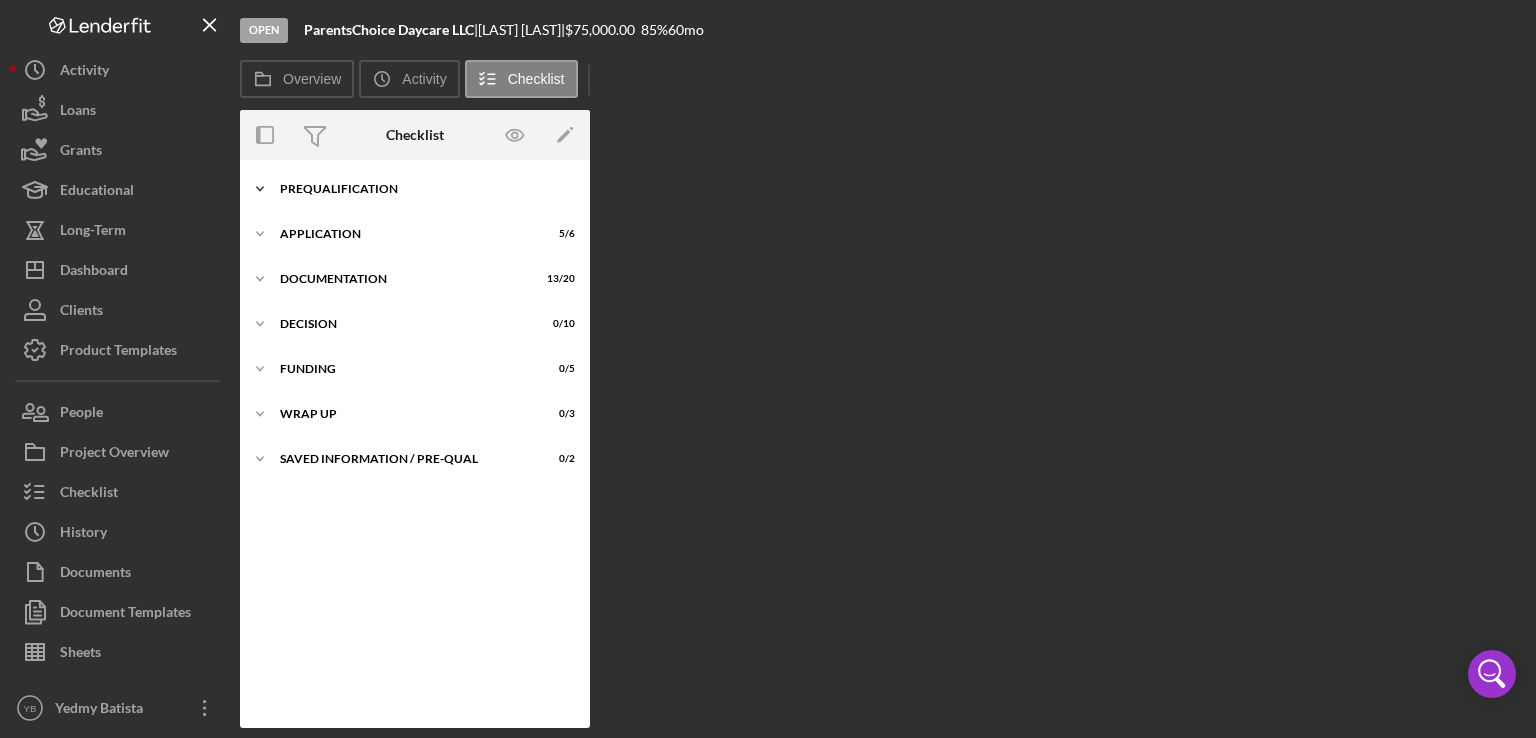 click on "Prequalification" at bounding box center (422, 189) 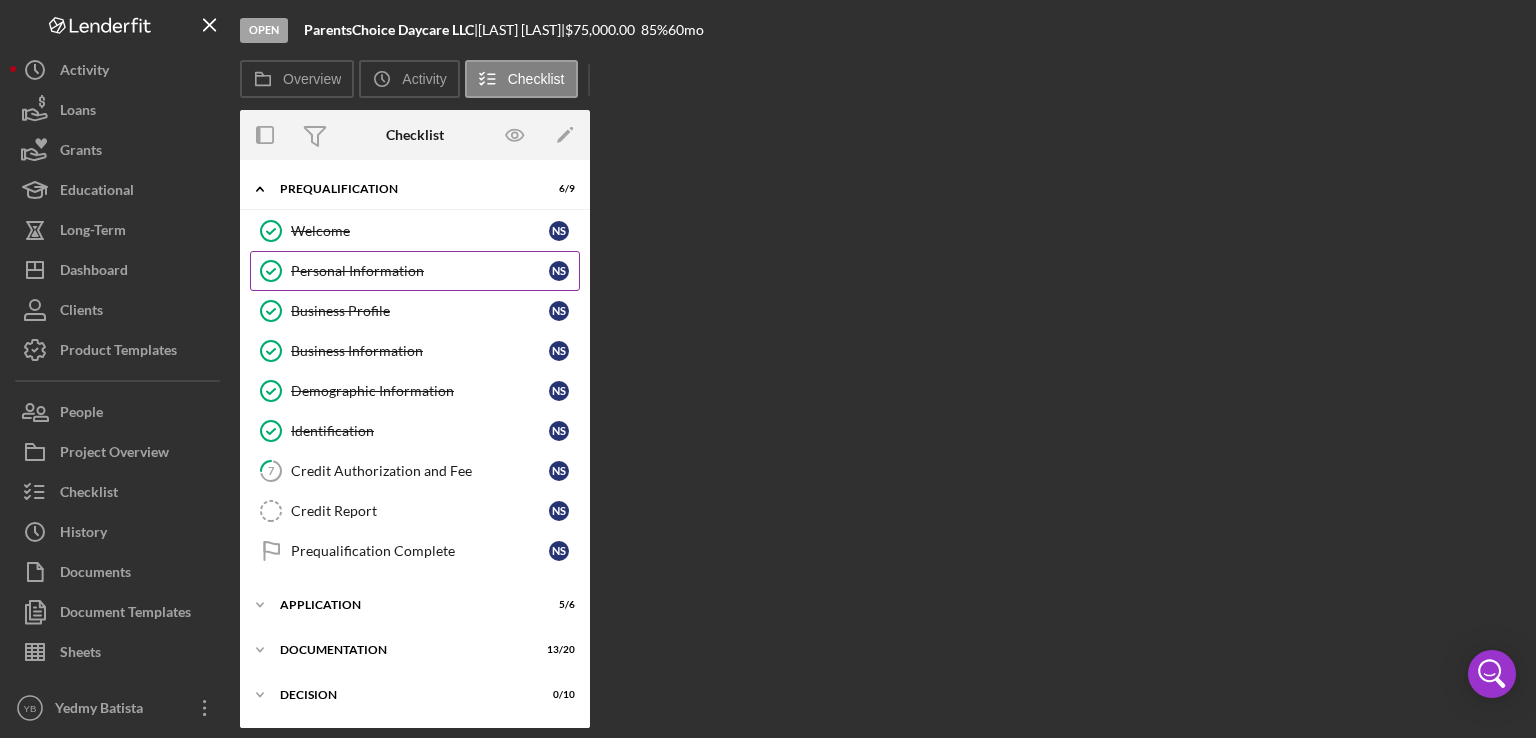 click on "Personal Information" at bounding box center [420, 271] 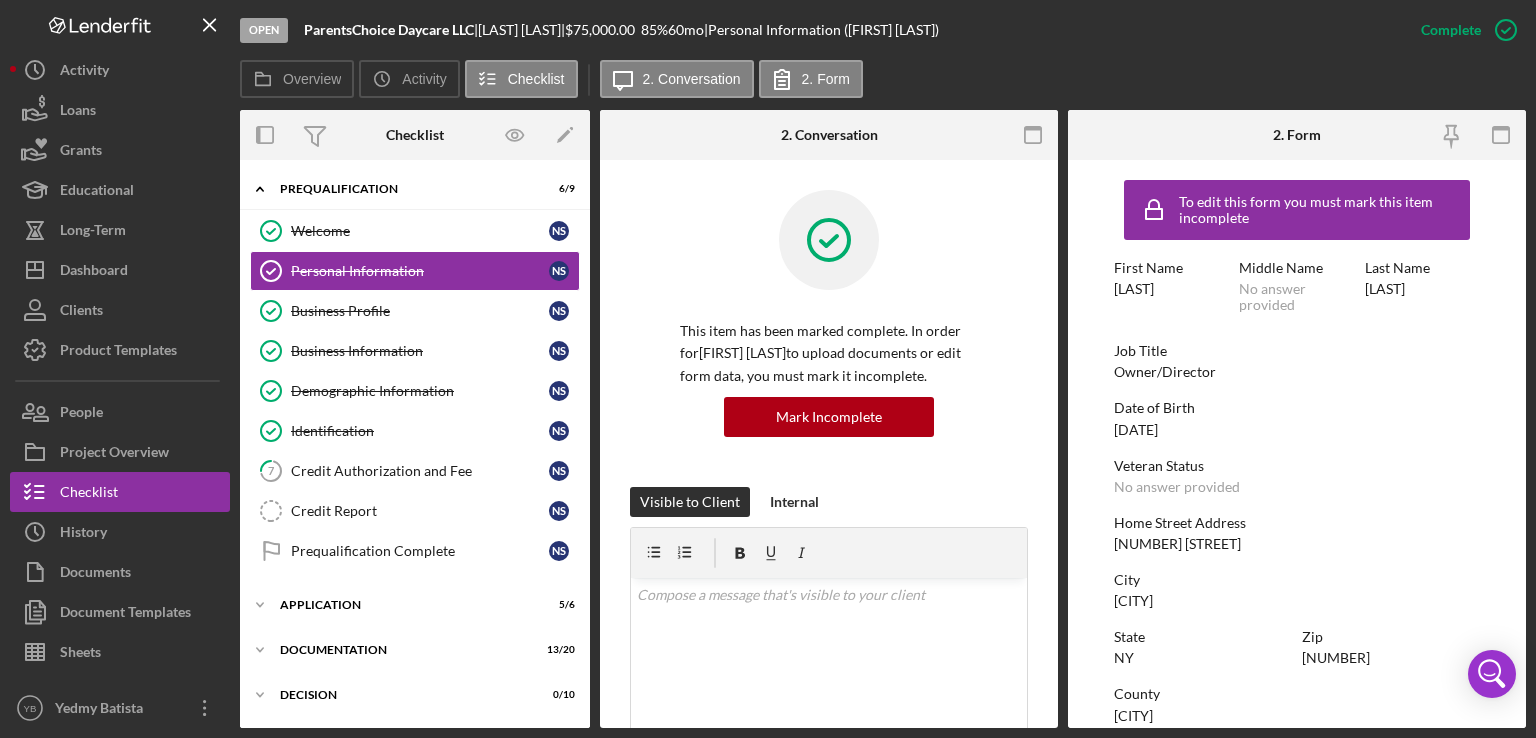 click on "[NUMBER] [STREET]" at bounding box center [1177, 544] 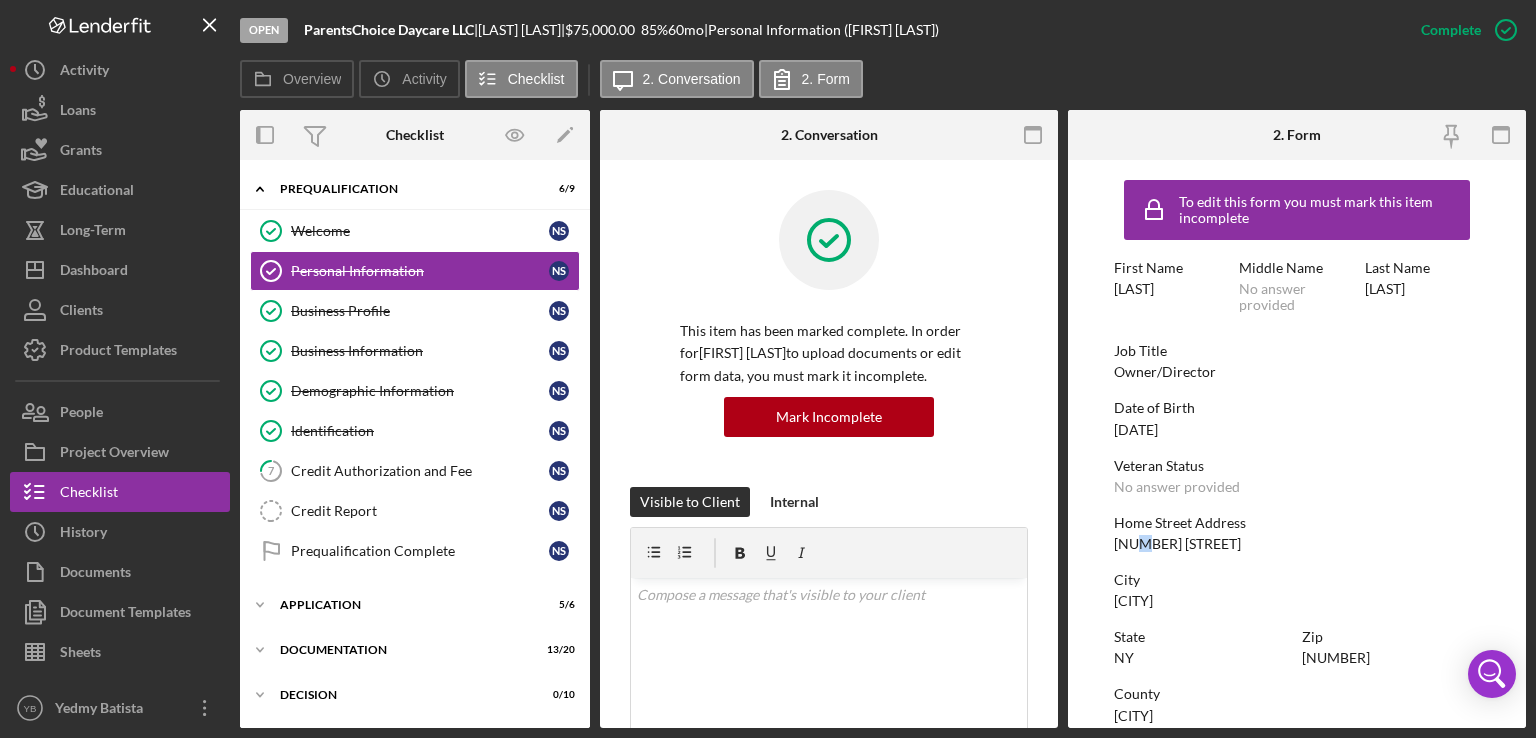 click on "[NUMBER] [STREET]" at bounding box center (1177, 544) 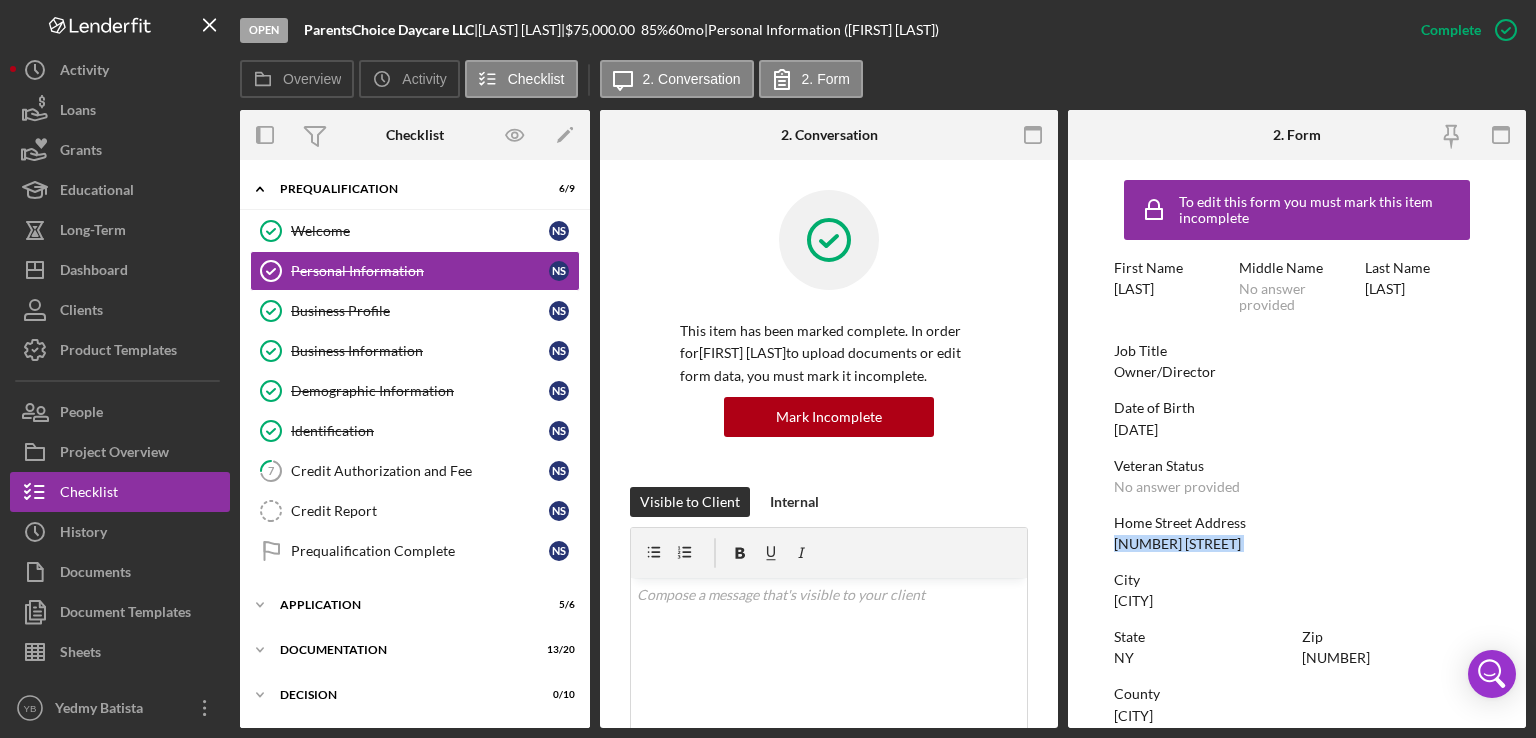 click on "[NUMBER] [STREET]" at bounding box center [1177, 544] 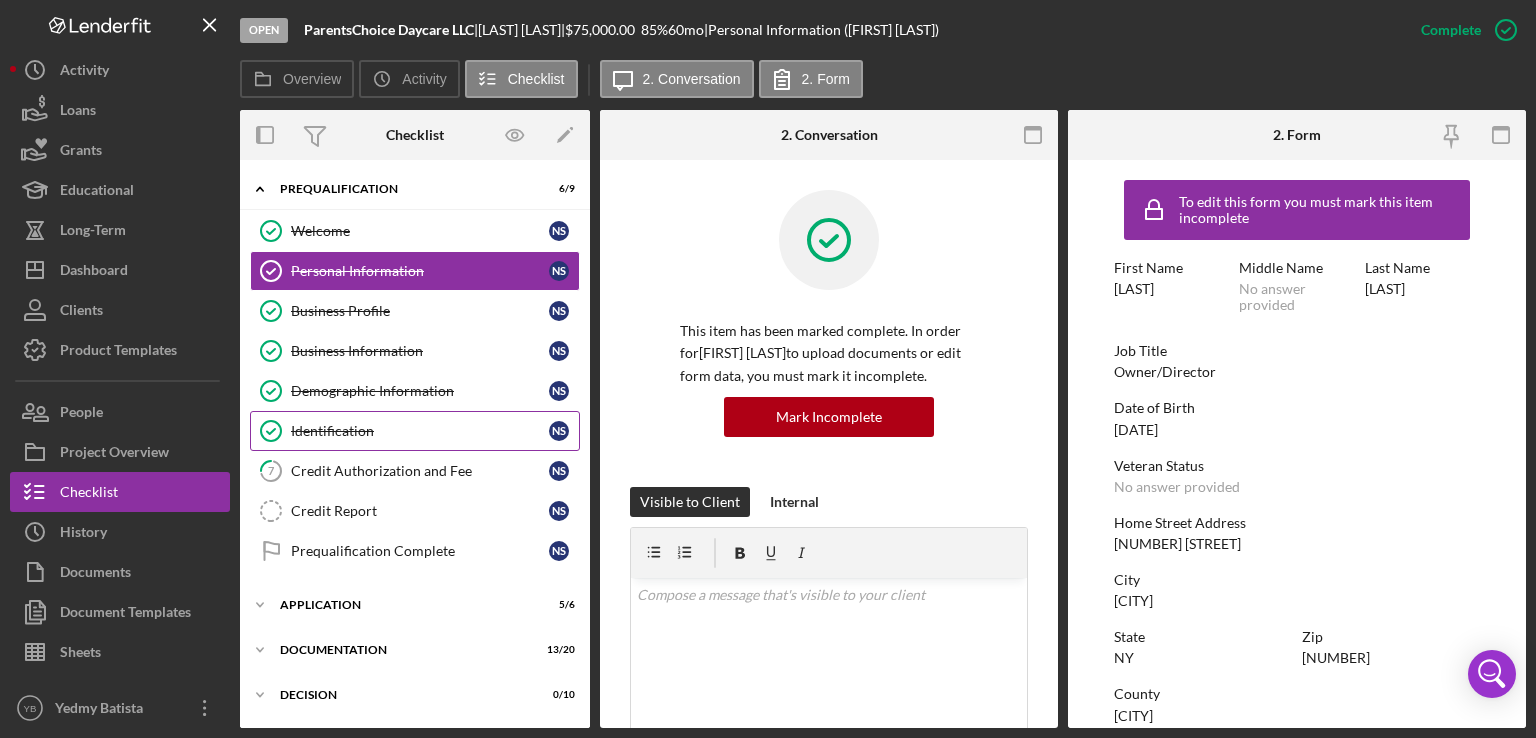 click on "Identification" at bounding box center (420, 431) 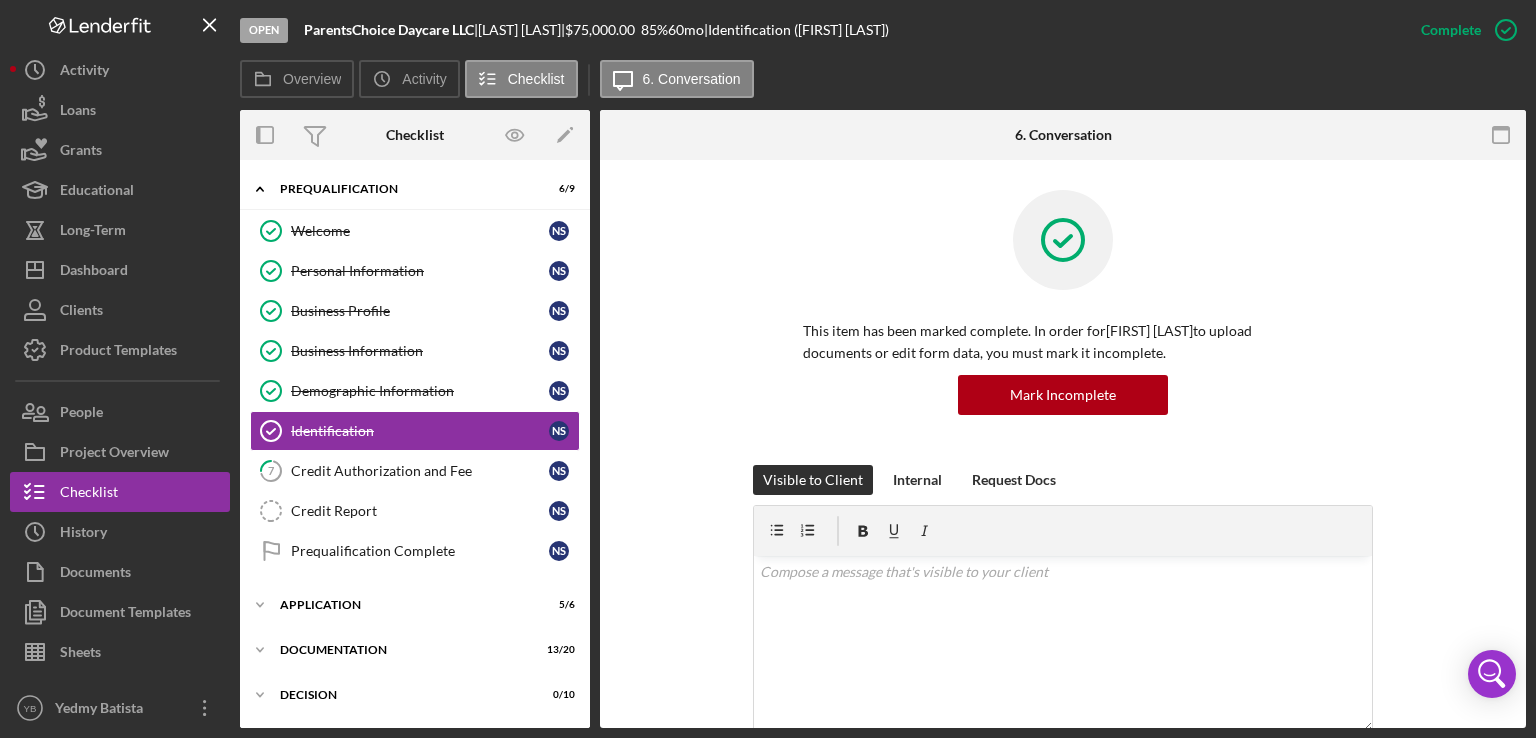 drag, startPoint x: 1528, startPoint y: 363, endPoint x: 1427, endPoint y: 461, distance: 140.73024 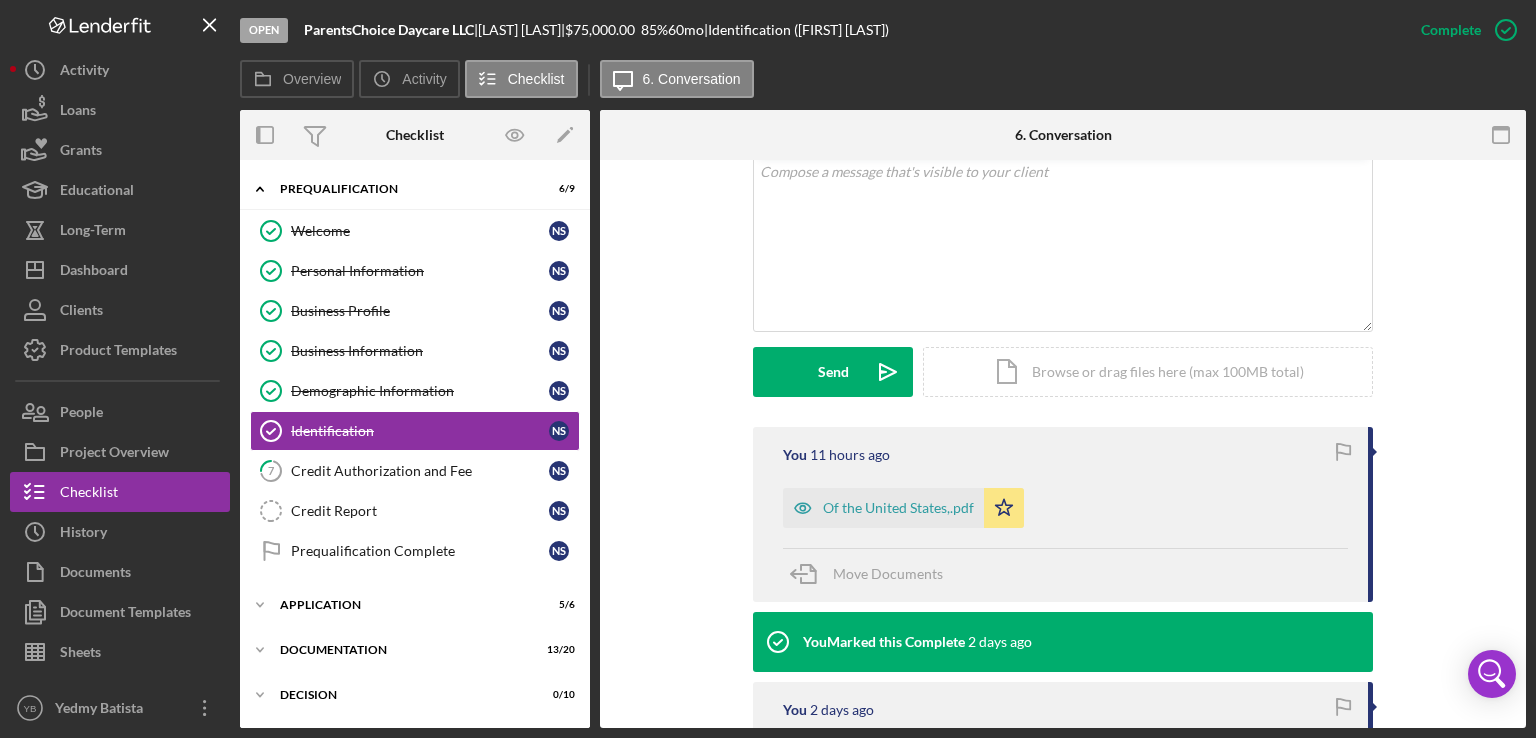 scroll, scrollTop: 440, scrollLeft: 0, axis: vertical 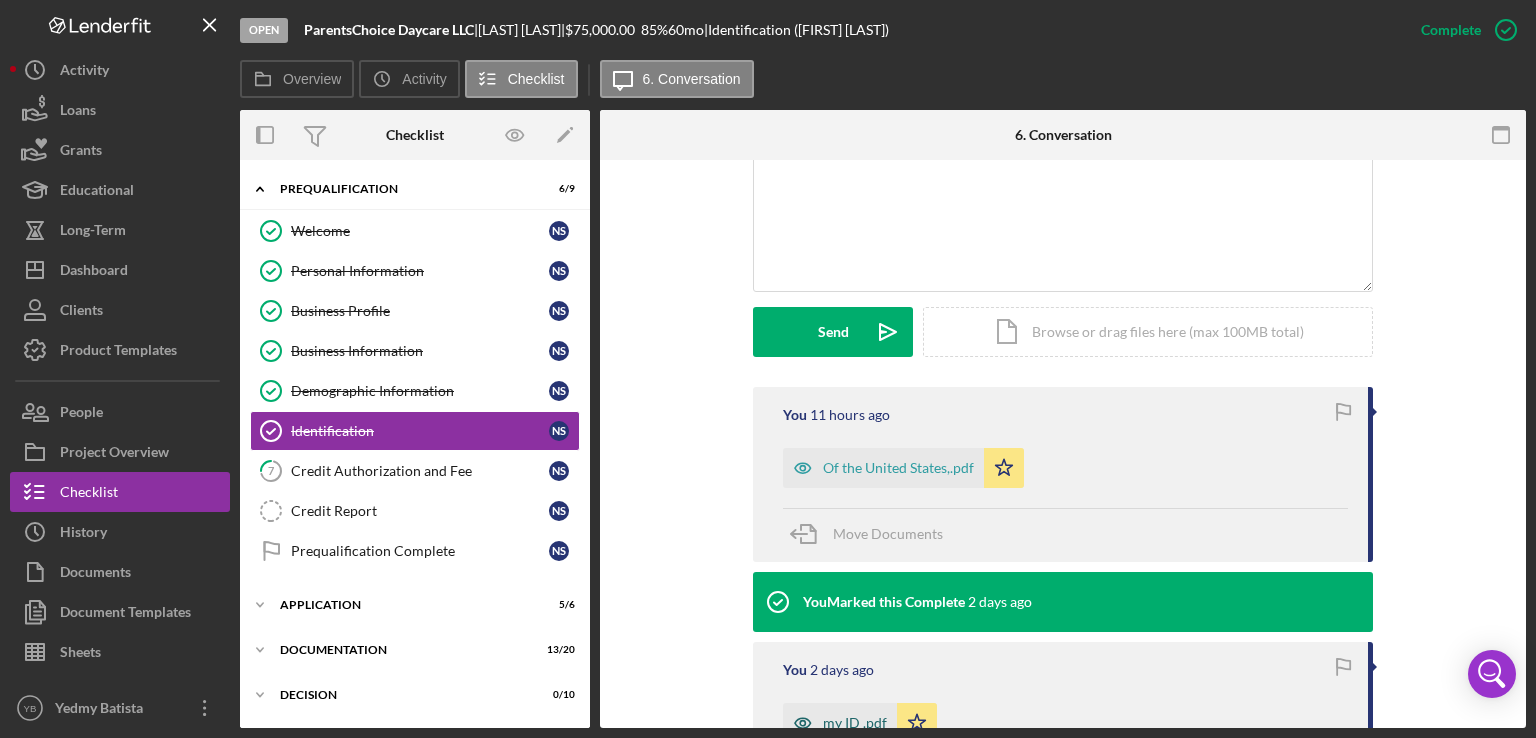 click on "my ID .pdf" at bounding box center [855, 723] 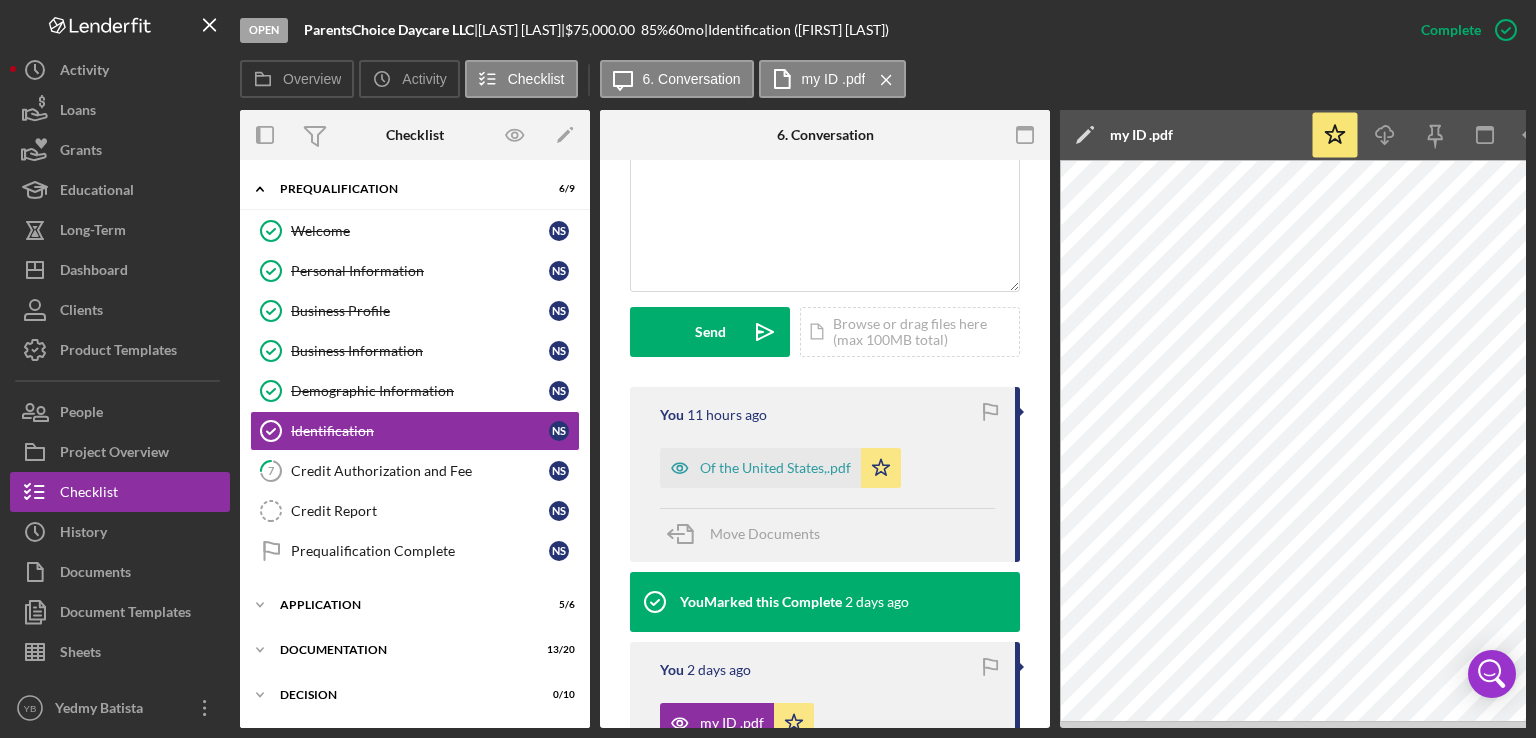 scroll, scrollTop: 0, scrollLeft: 133, axis: horizontal 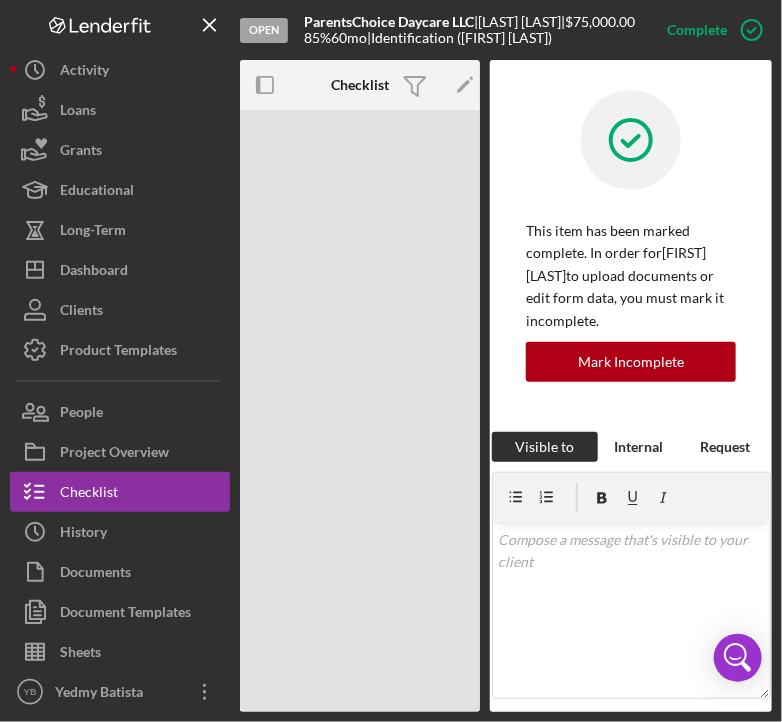 click at bounding box center [631, 155] 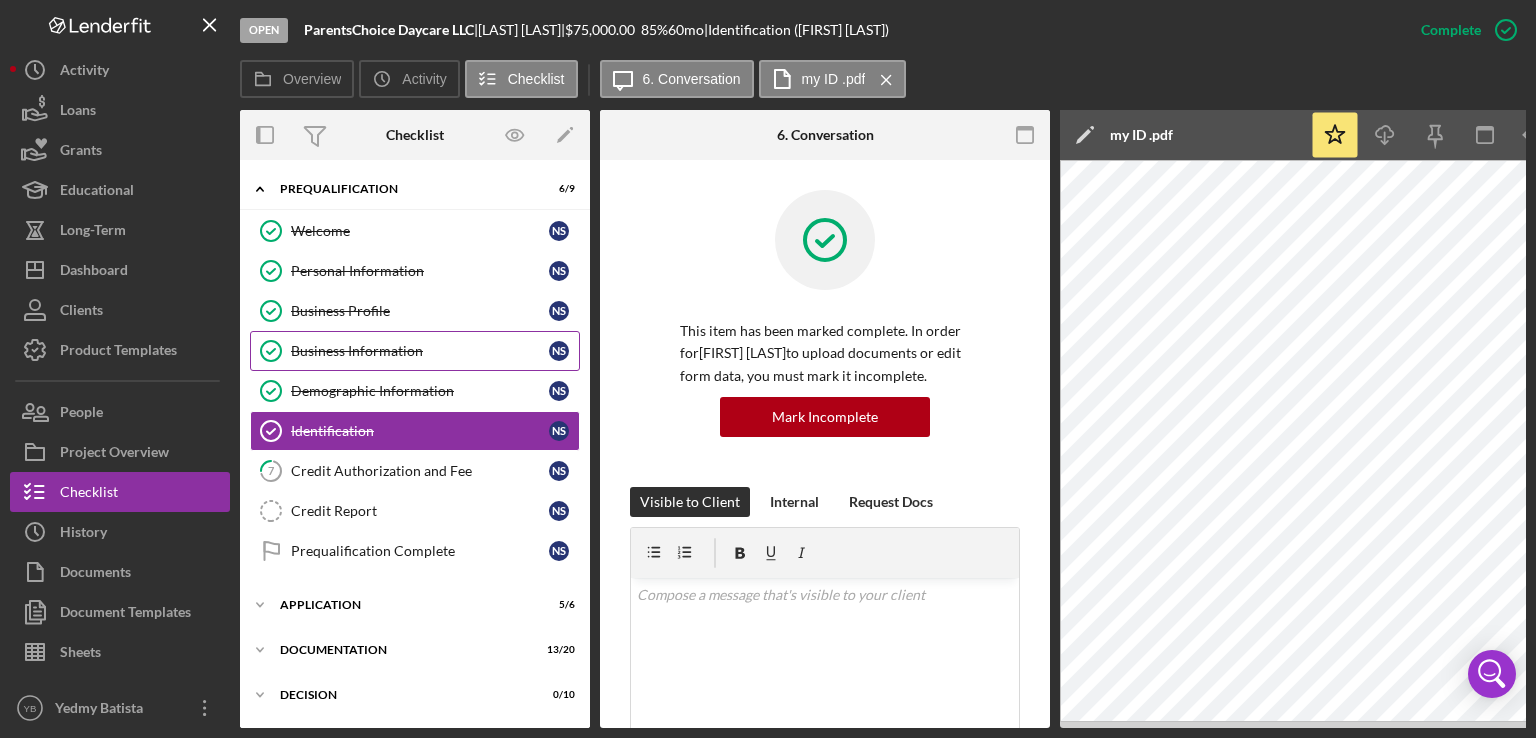 click on "Business Information Business Information N S" at bounding box center (415, 351) 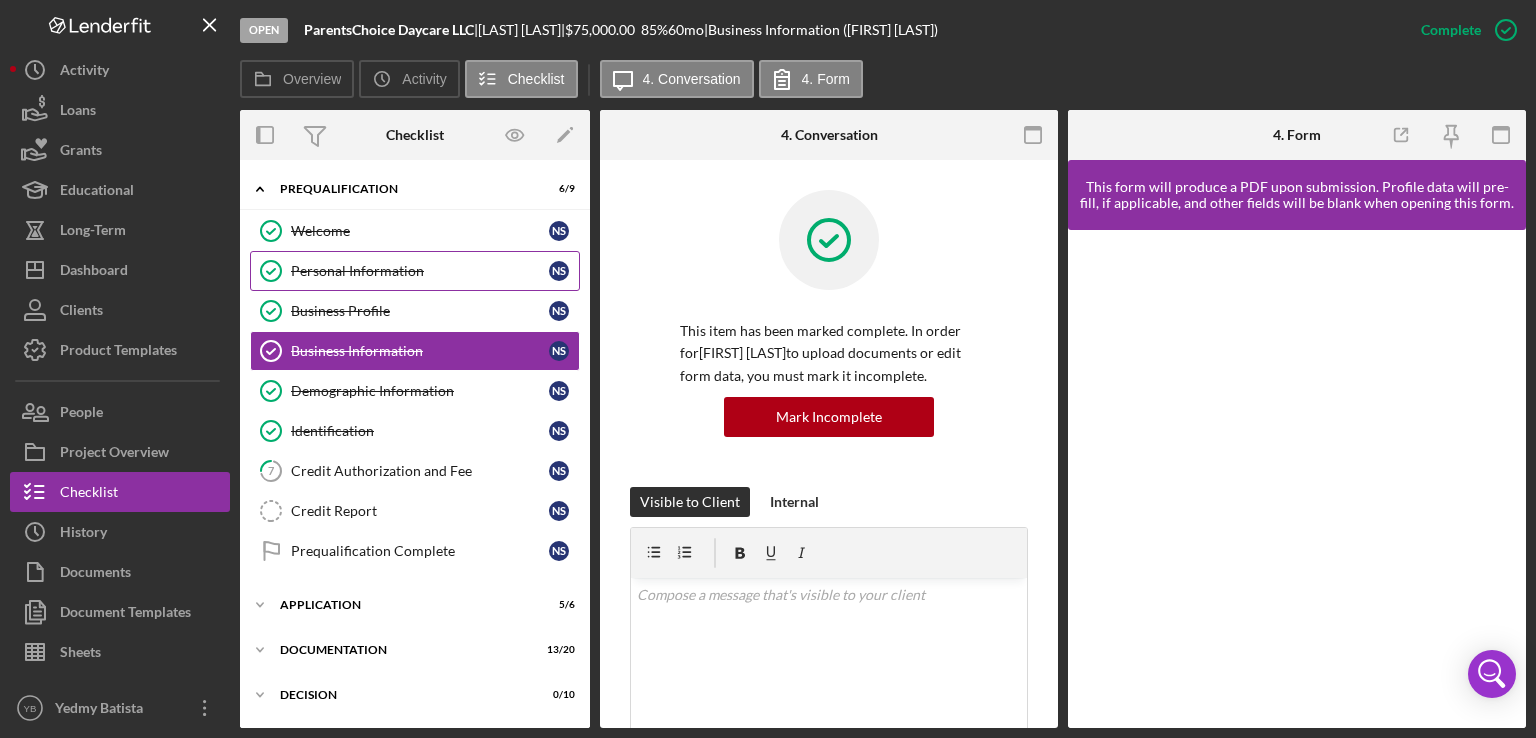 click on "Personal Information Personal Information N S" at bounding box center [415, 271] 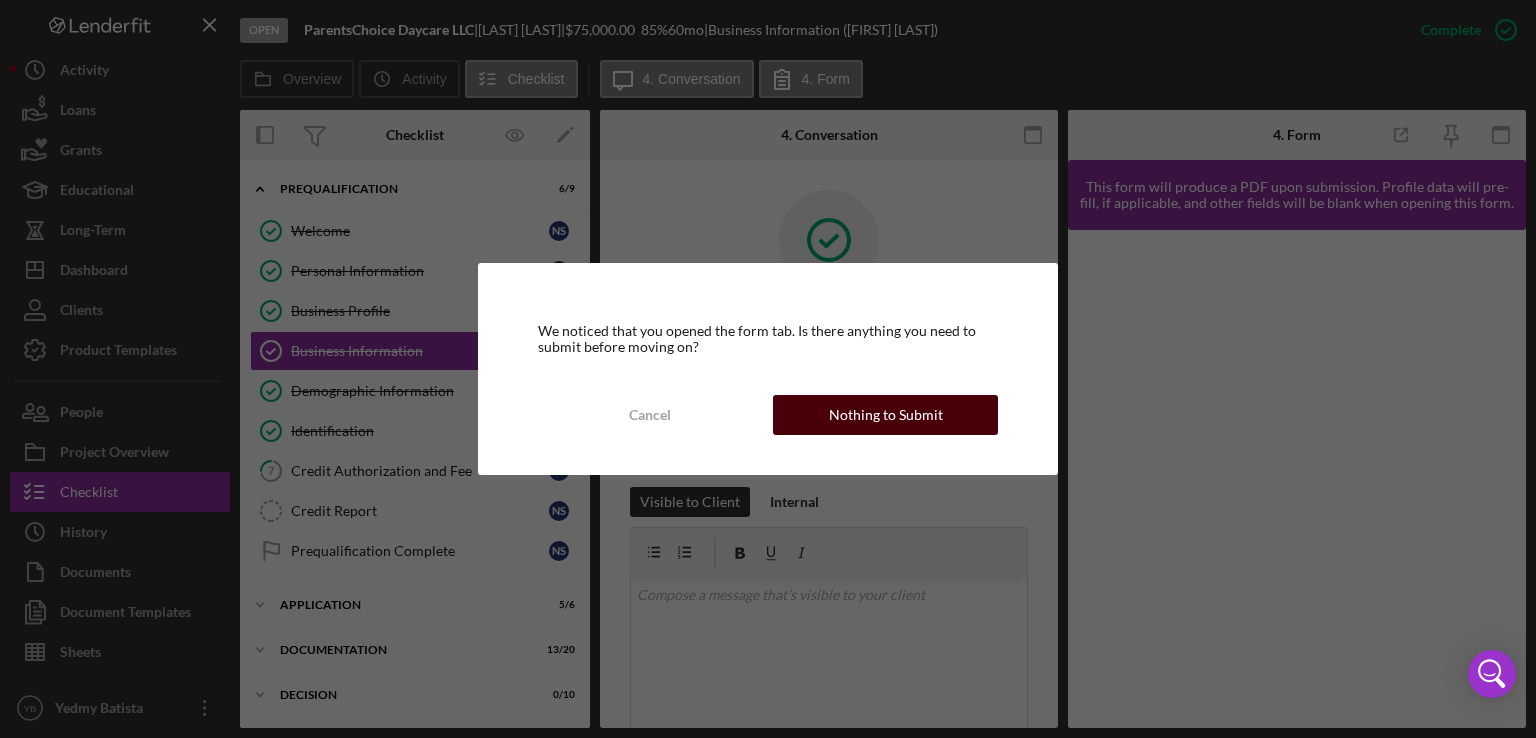 click on "Nothing to Submit" at bounding box center [886, 415] 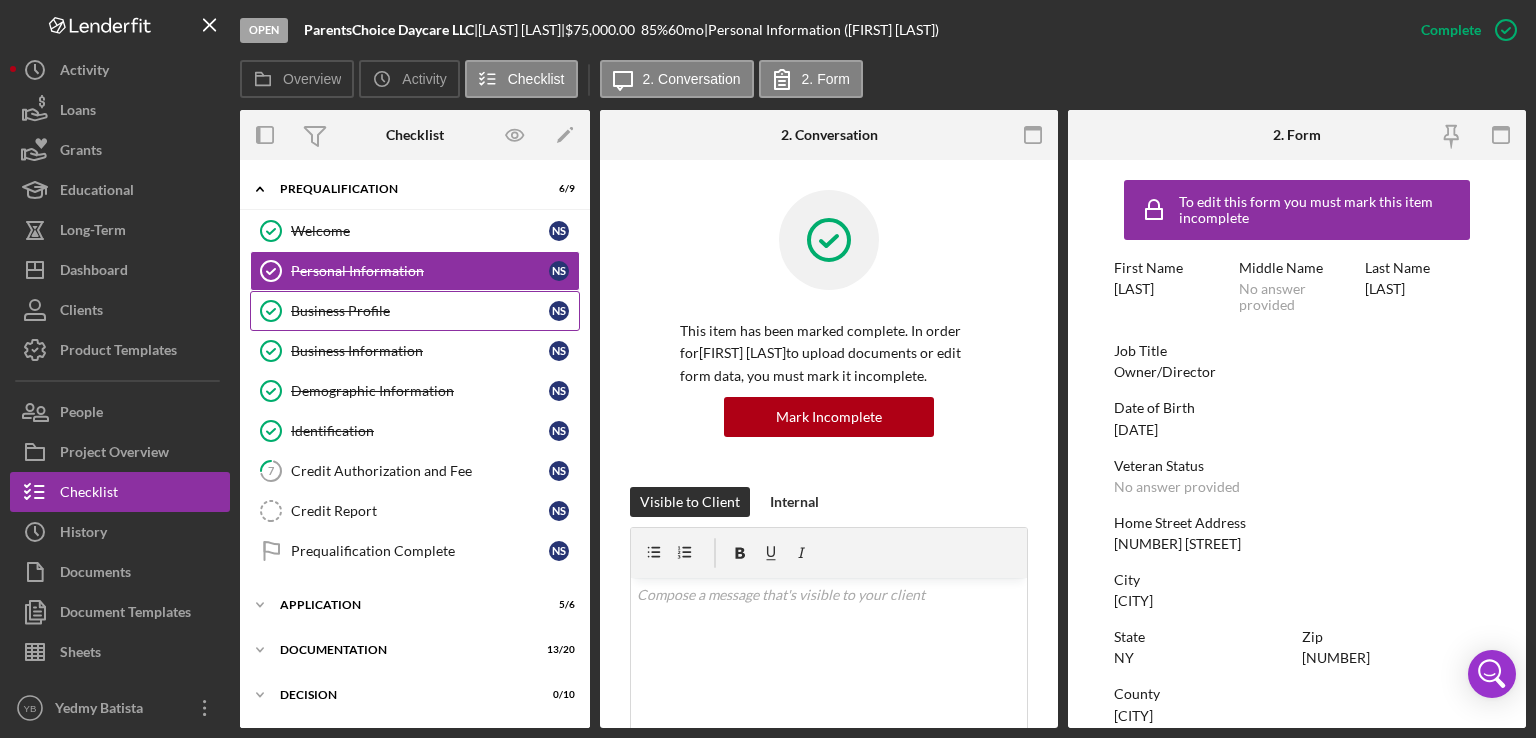 click on "Business Profile" at bounding box center (420, 311) 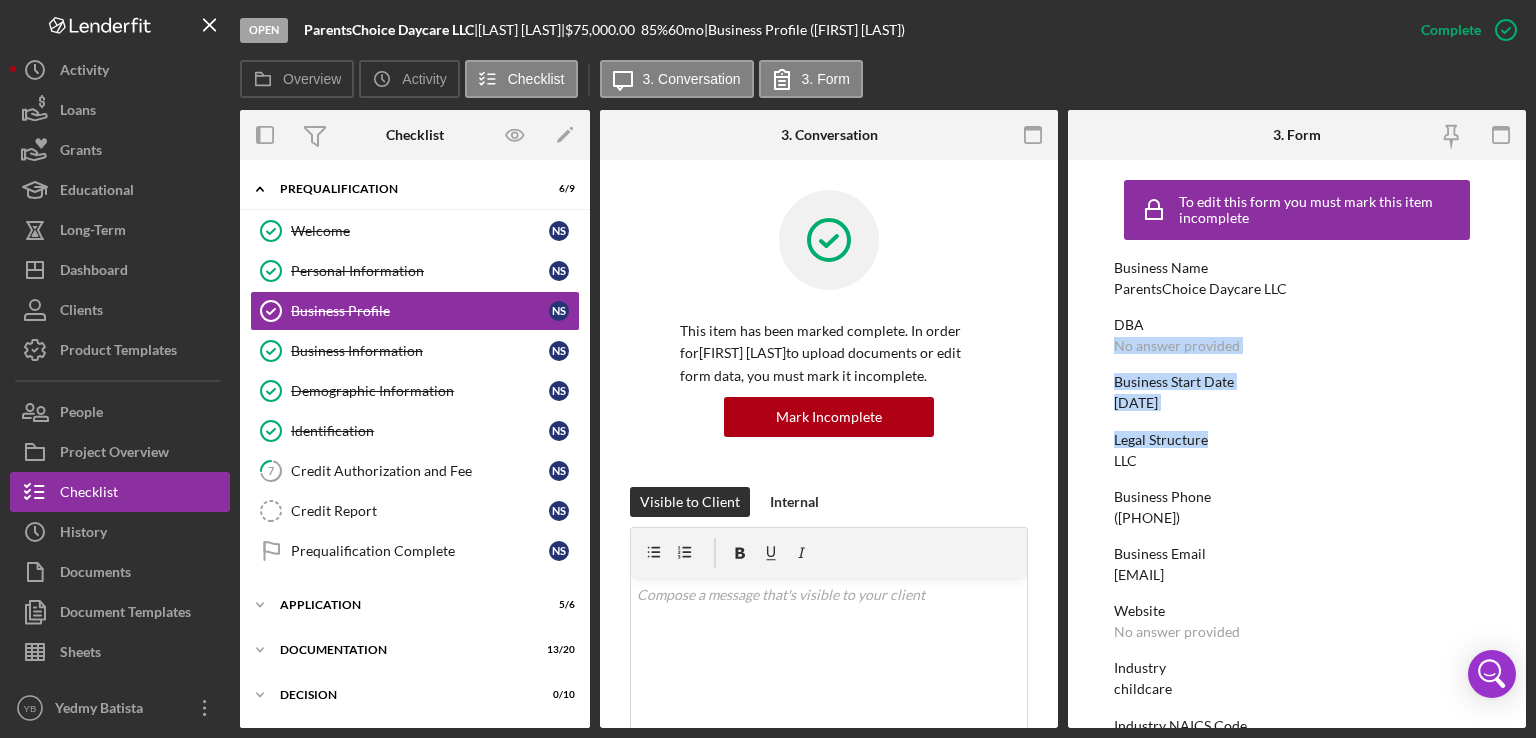 drag, startPoint x: 1529, startPoint y: 304, endPoint x: 1535, endPoint y: 422, distance: 118.15244 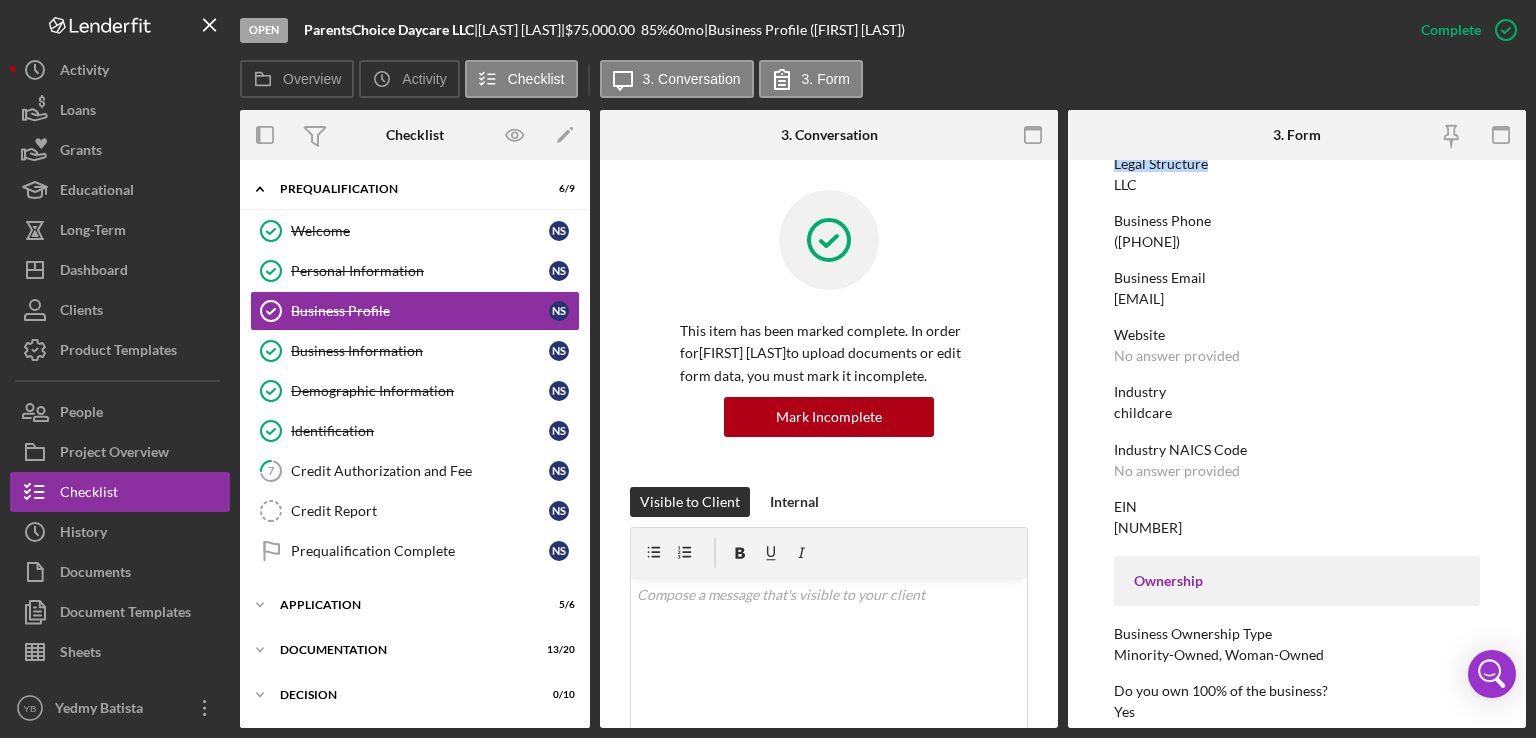 scroll, scrollTop: 287, scrollLeft: 0, axis: vertical 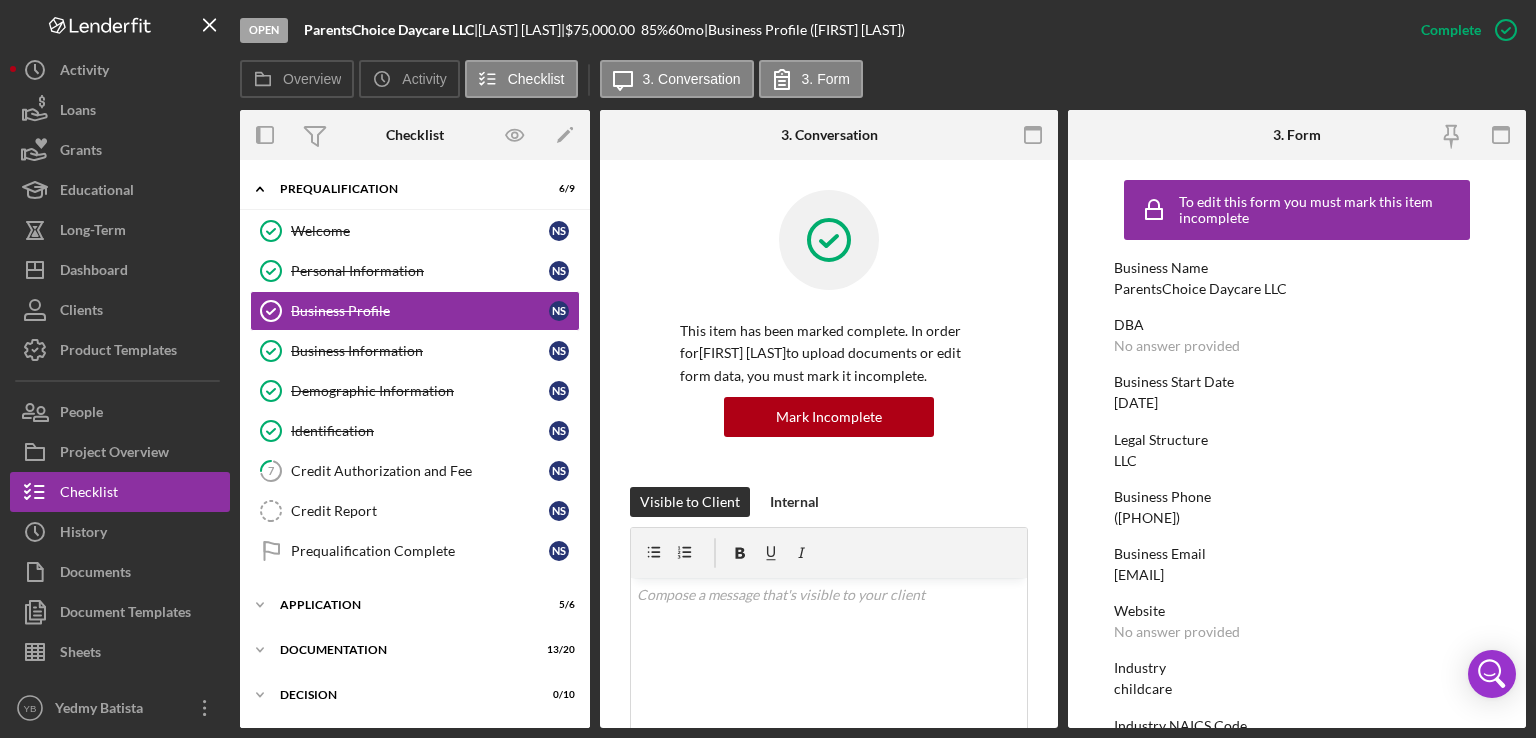 drag, startPoint x: 592, startPoint y: 457, endPoint x: 587, endPoint y: 538, distance: 81.154175 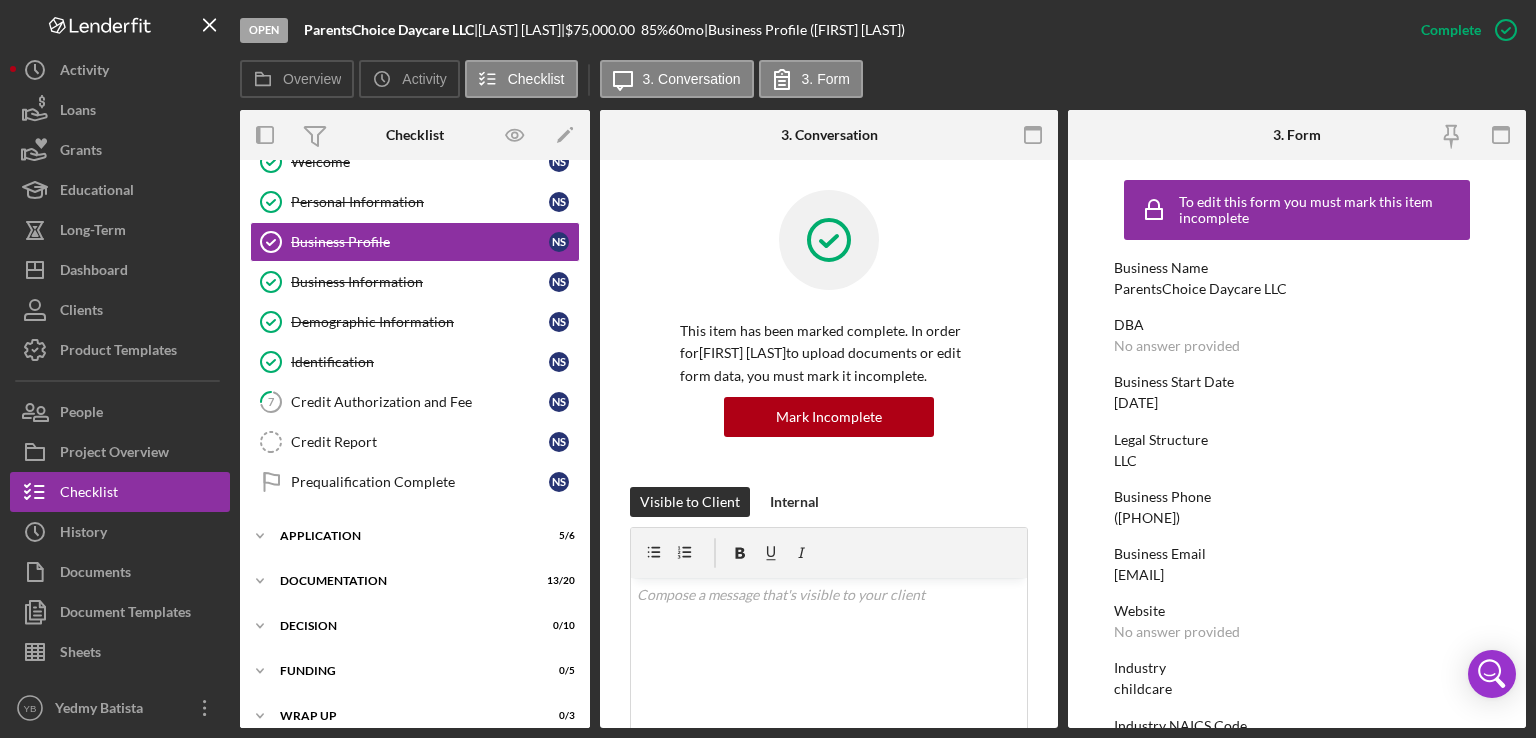 scroll, scrollTop: 72, scrollLeft: 0, axis: vertical 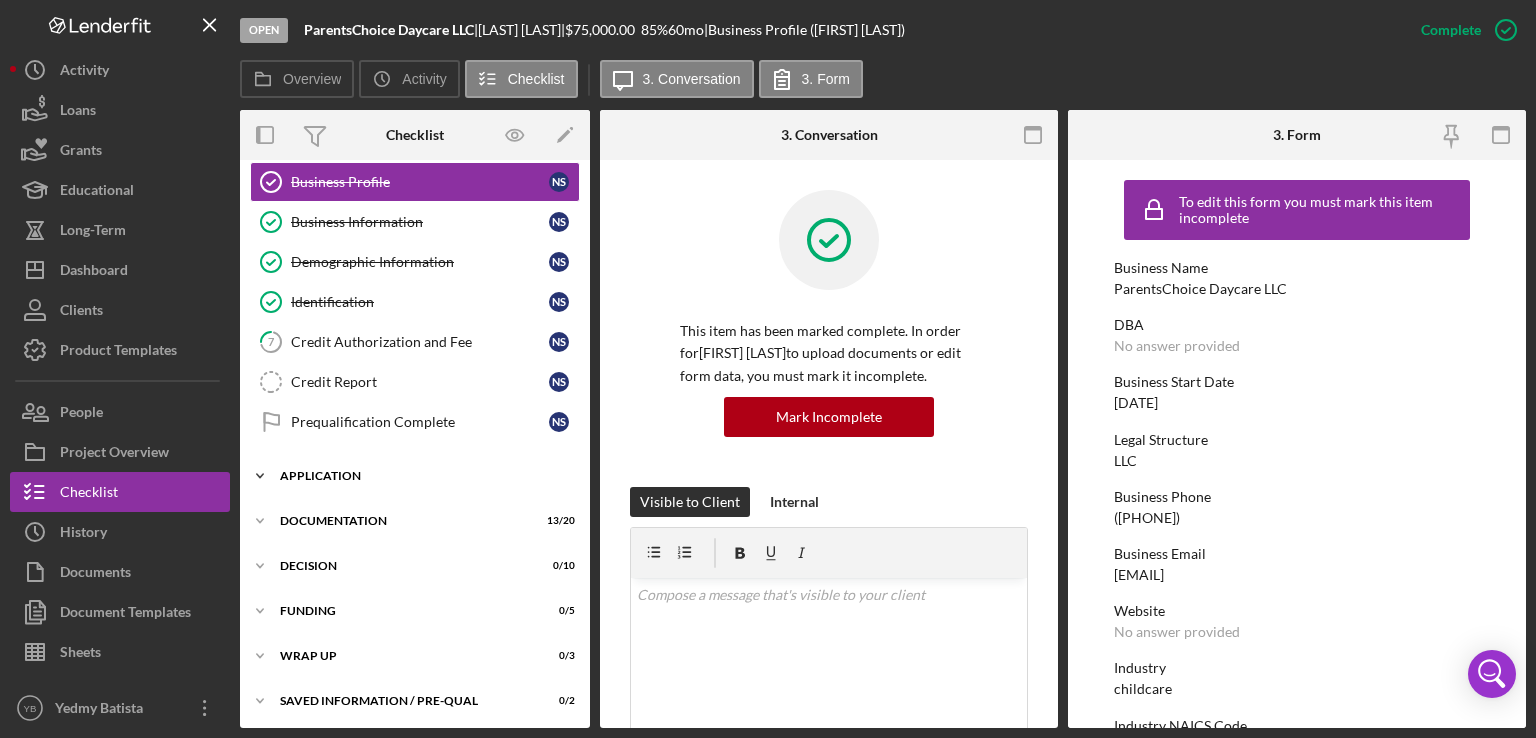 click on "Icon/Expander Application 5 / 6" at bounding box center (415, 476) 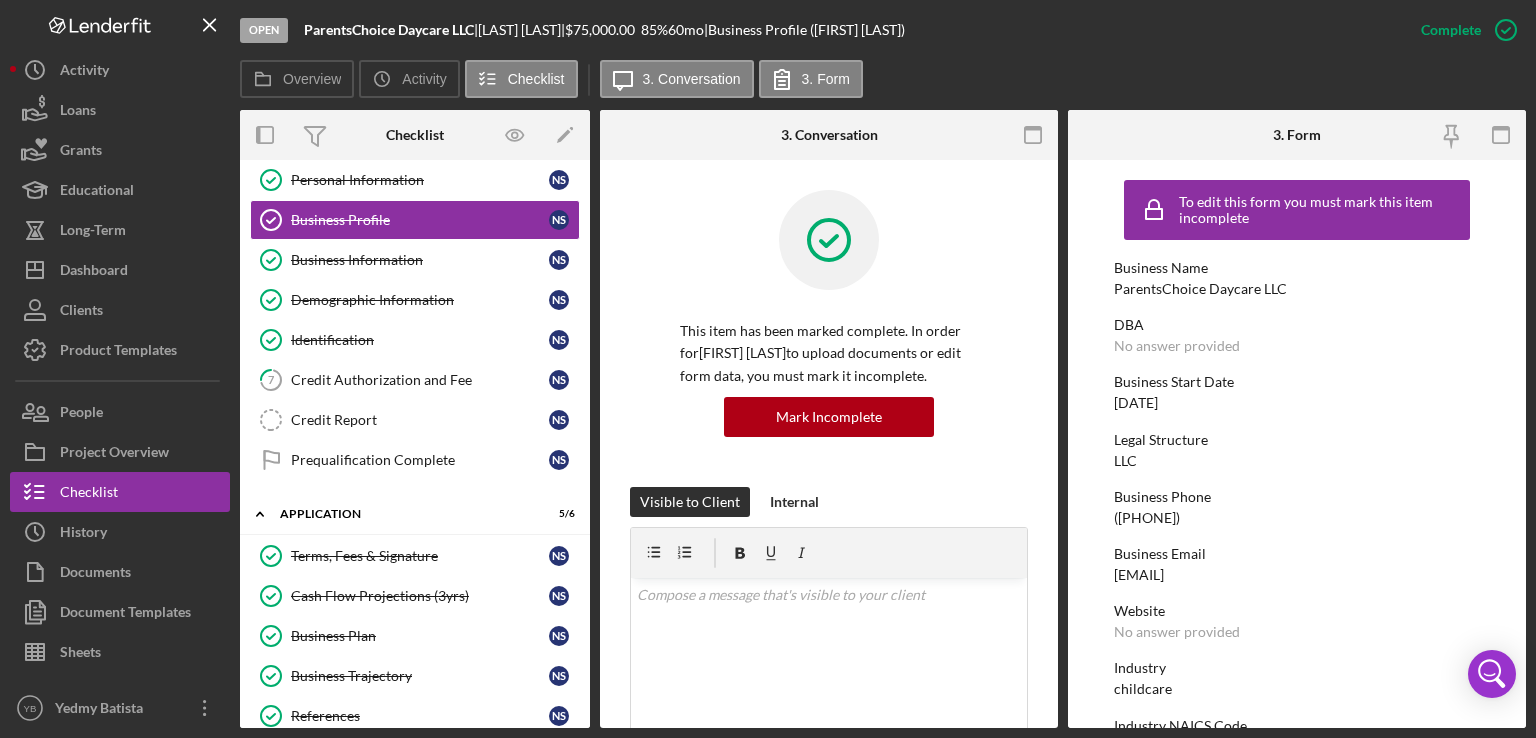 scroll, scrollTop: 0, scrollLeft: 0, axis: both 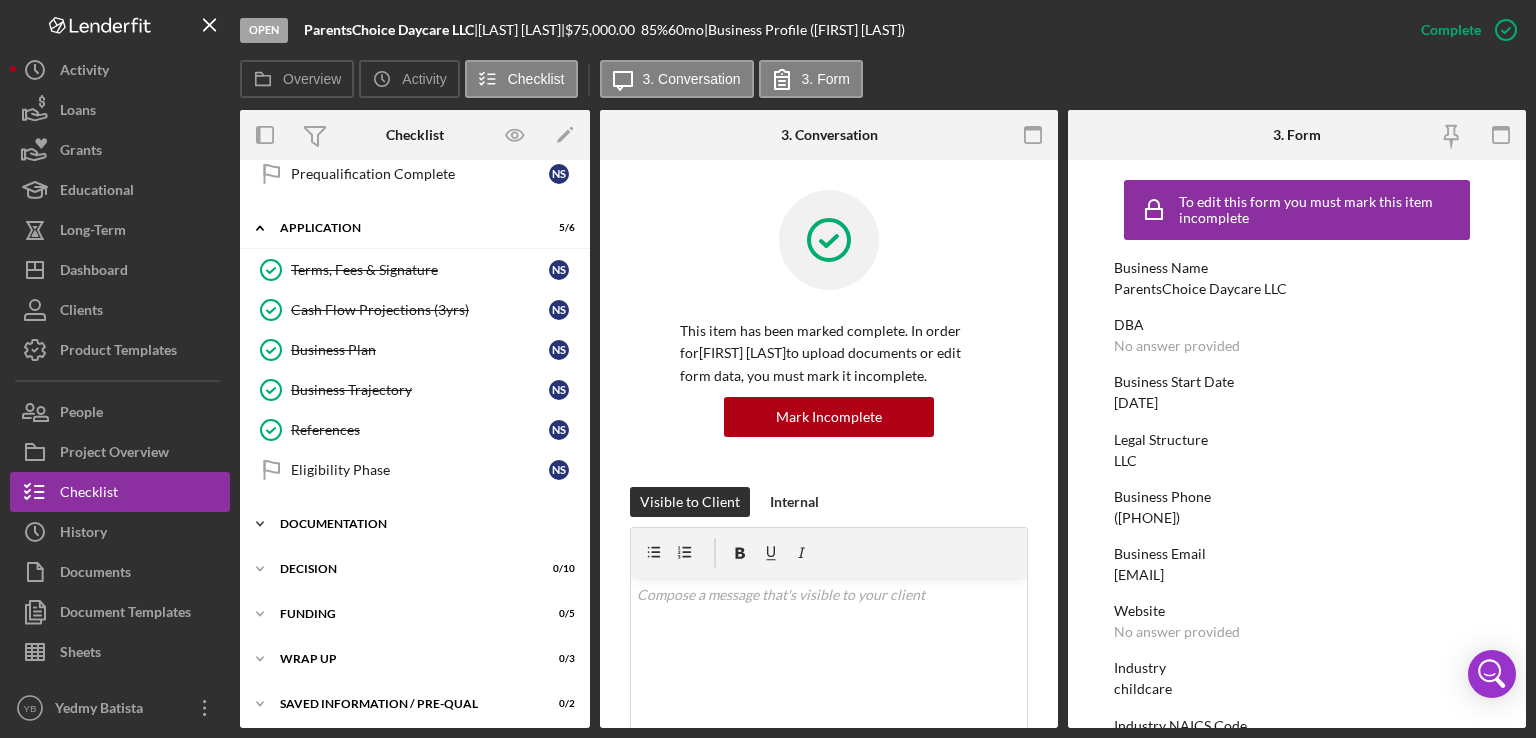 click on "Documentation" at bounding box center (422, 524) 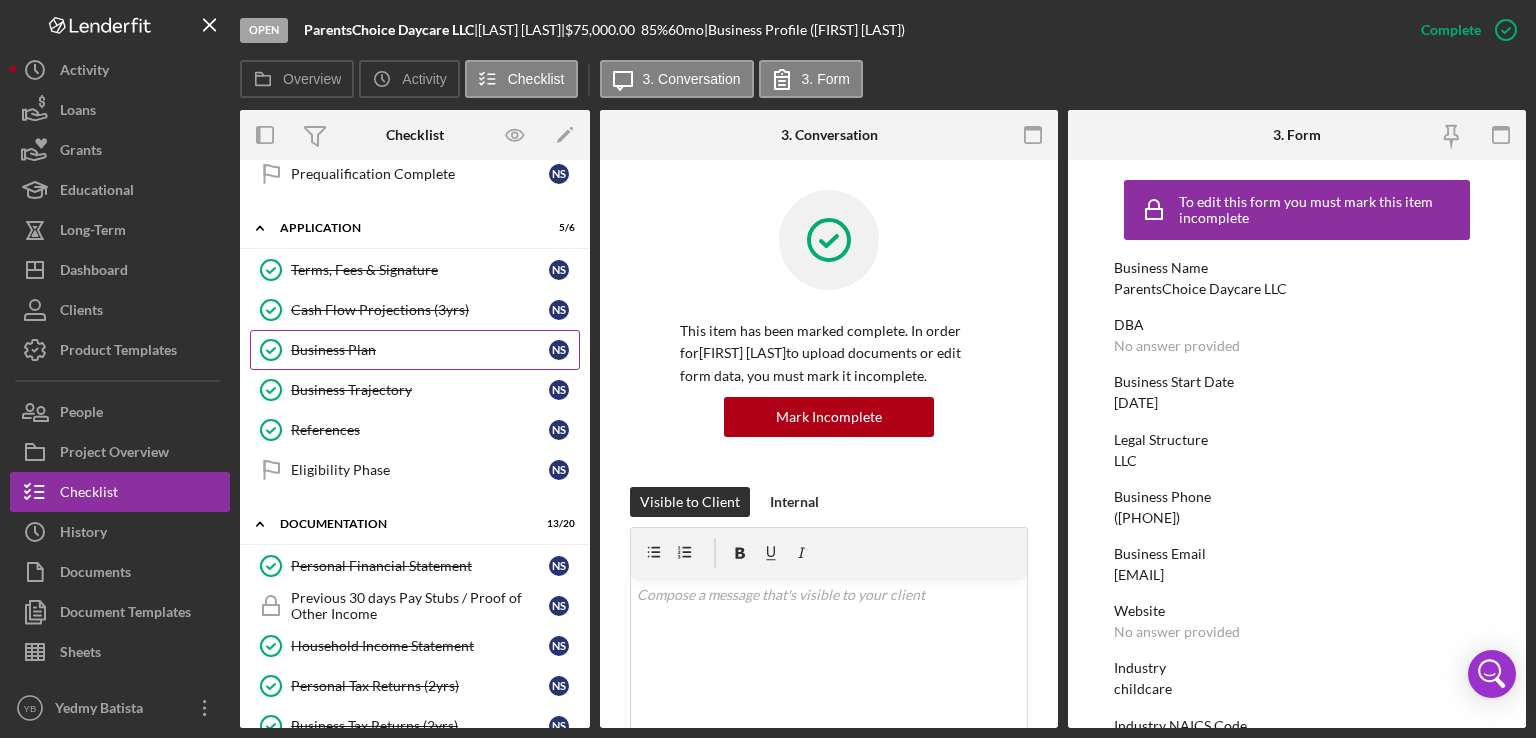 click on "Business Plan" at bounding box center [420, 350] 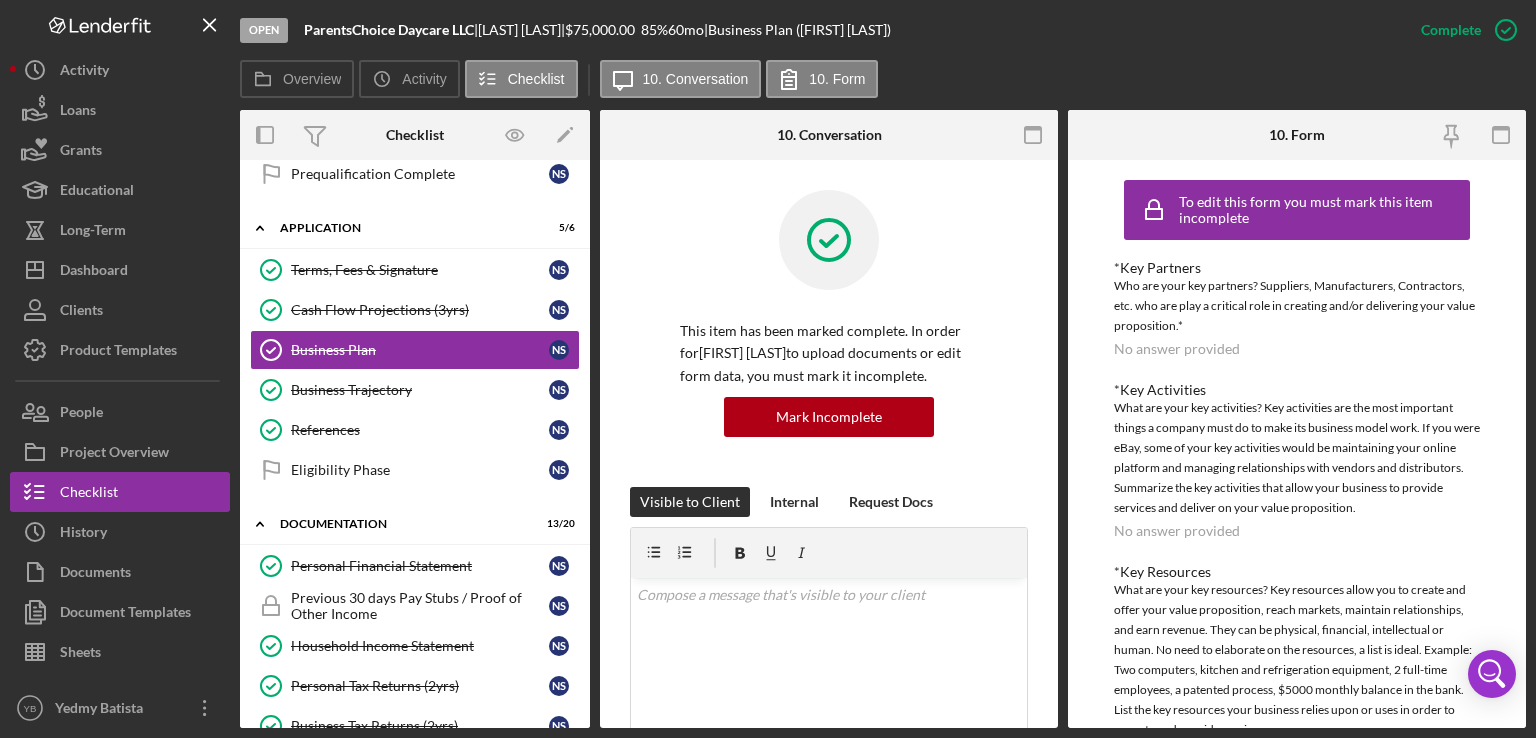 drag, startPoint x: 1526, startPoint y: 557, endPoint x: 1531, endPoint y: 730, distance: 173.07224 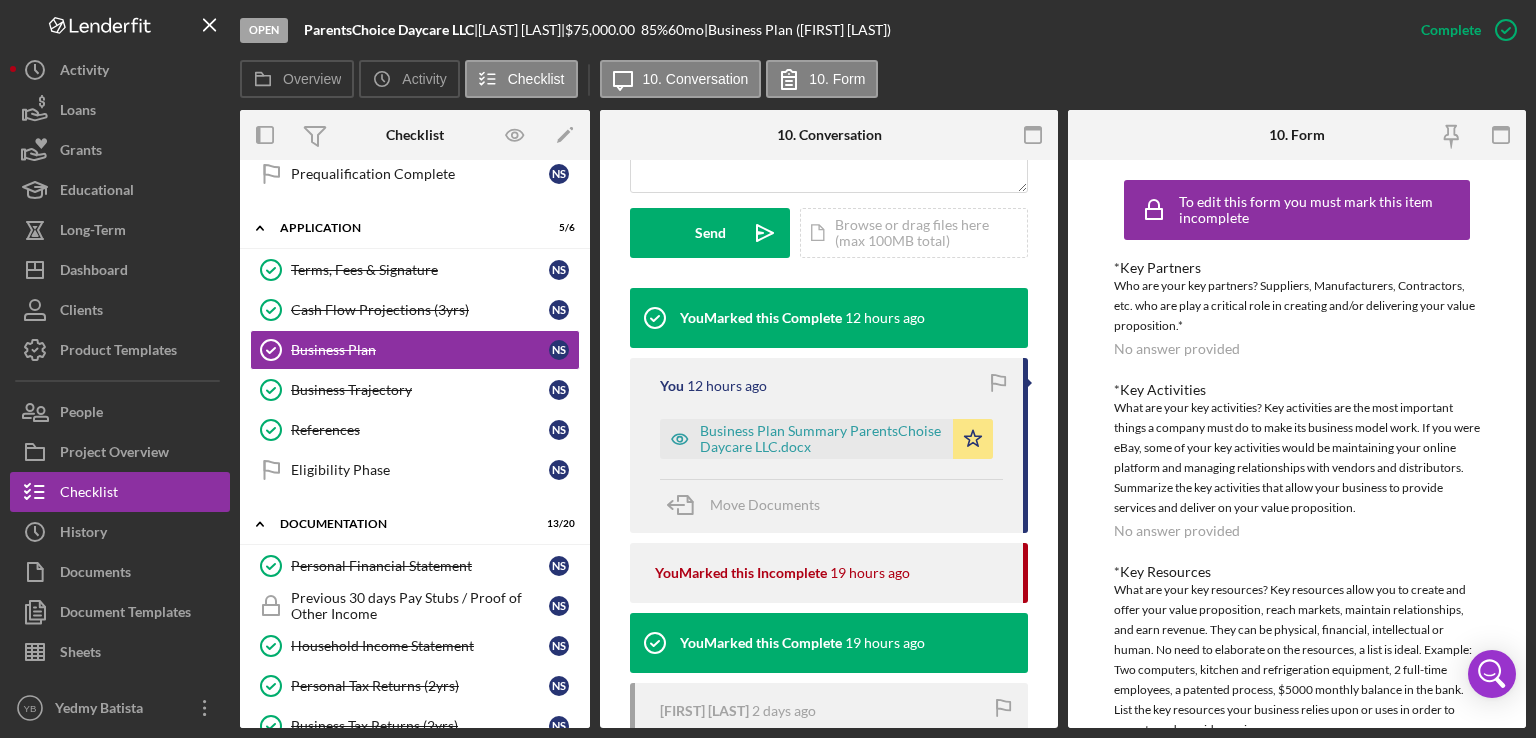 scroll, scrollTop: 565, scrollLeft: 0, axis: vertical 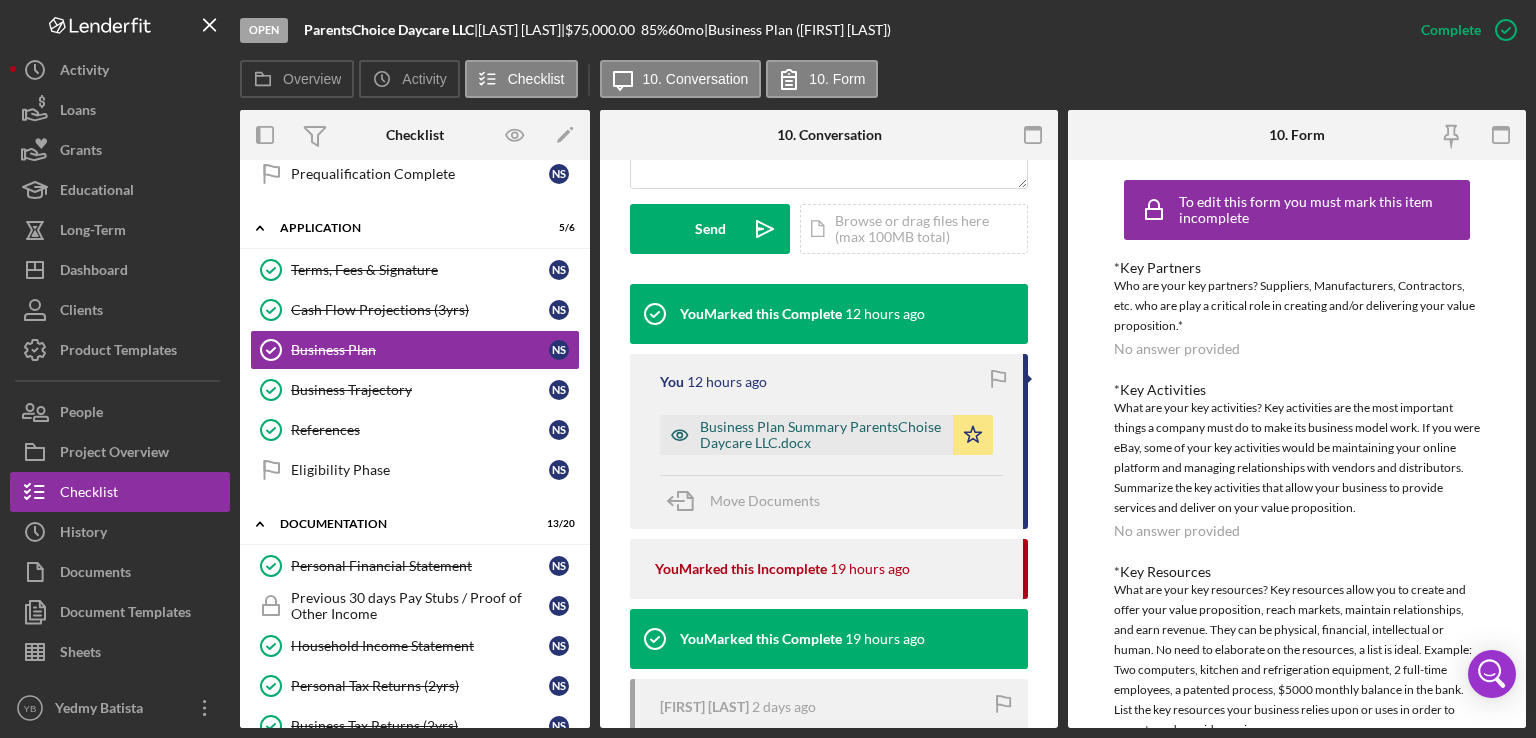 click on "Business Plan Summary ParentsChoise Daycare LLC.docx" at bounding box center [821, 435] 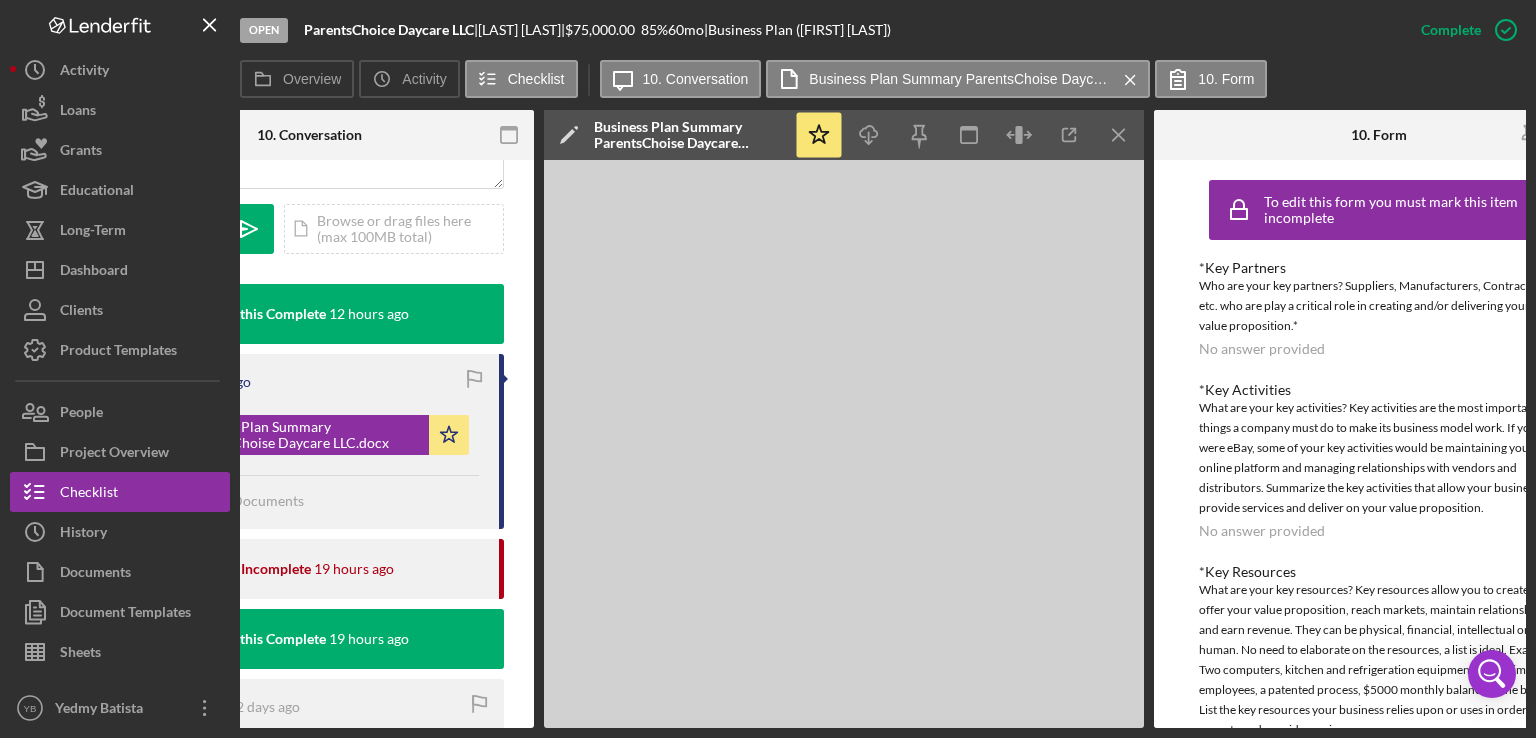 scroll, scrollTop: 0, scrollLeft: 540, axis: horizontal 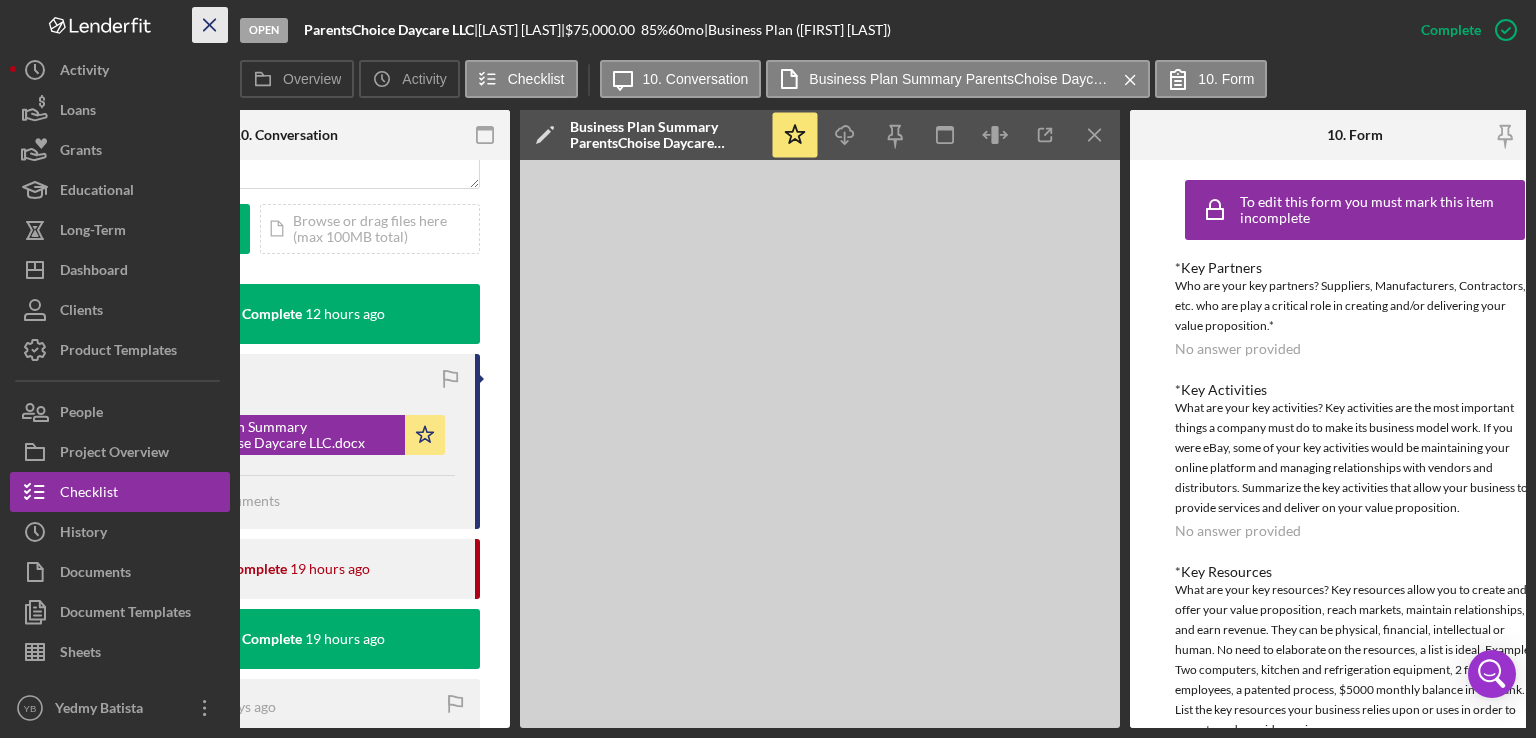 click on "Icon/Menu Close" 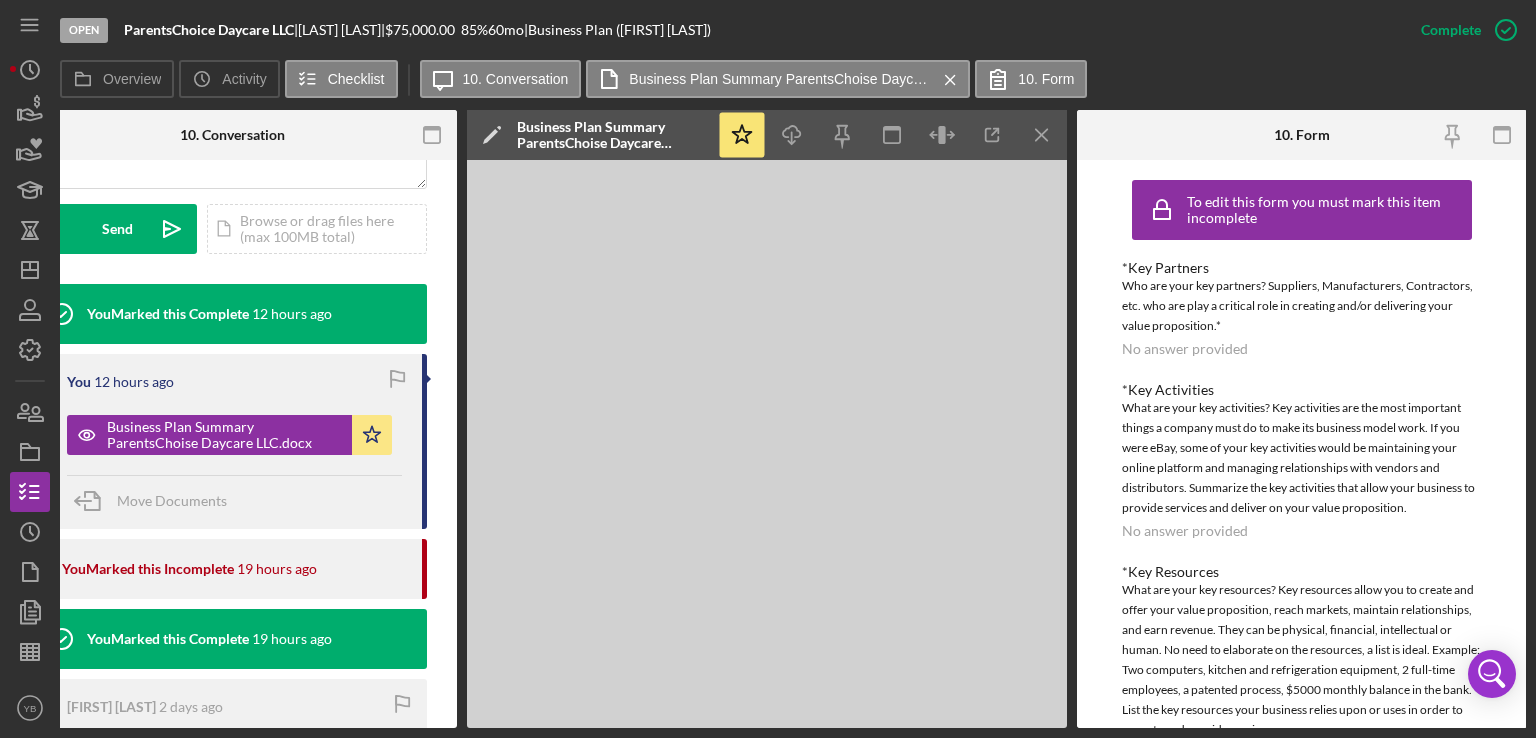 scroll, scrollTop: 0, scrollLeft: 413, axis: horizontal 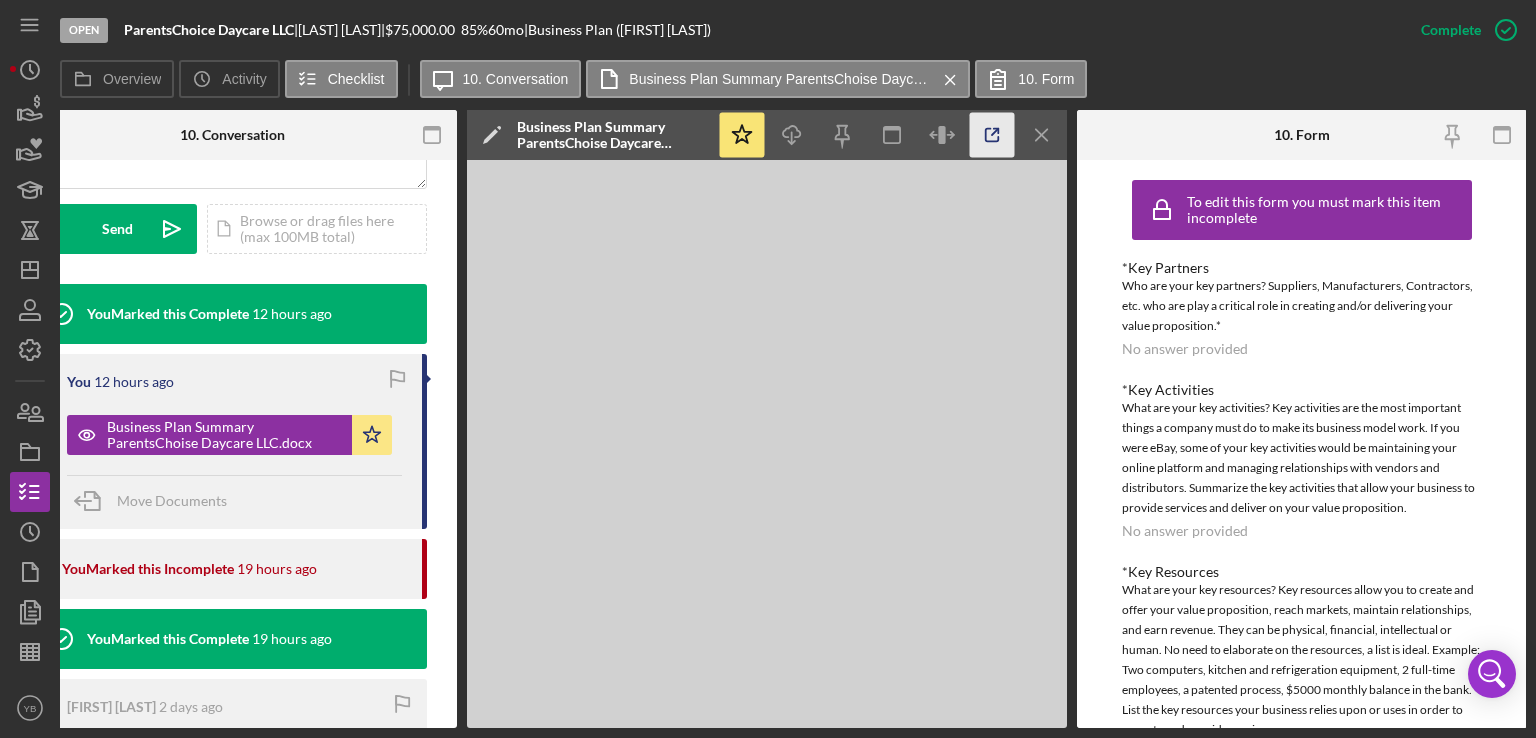 click 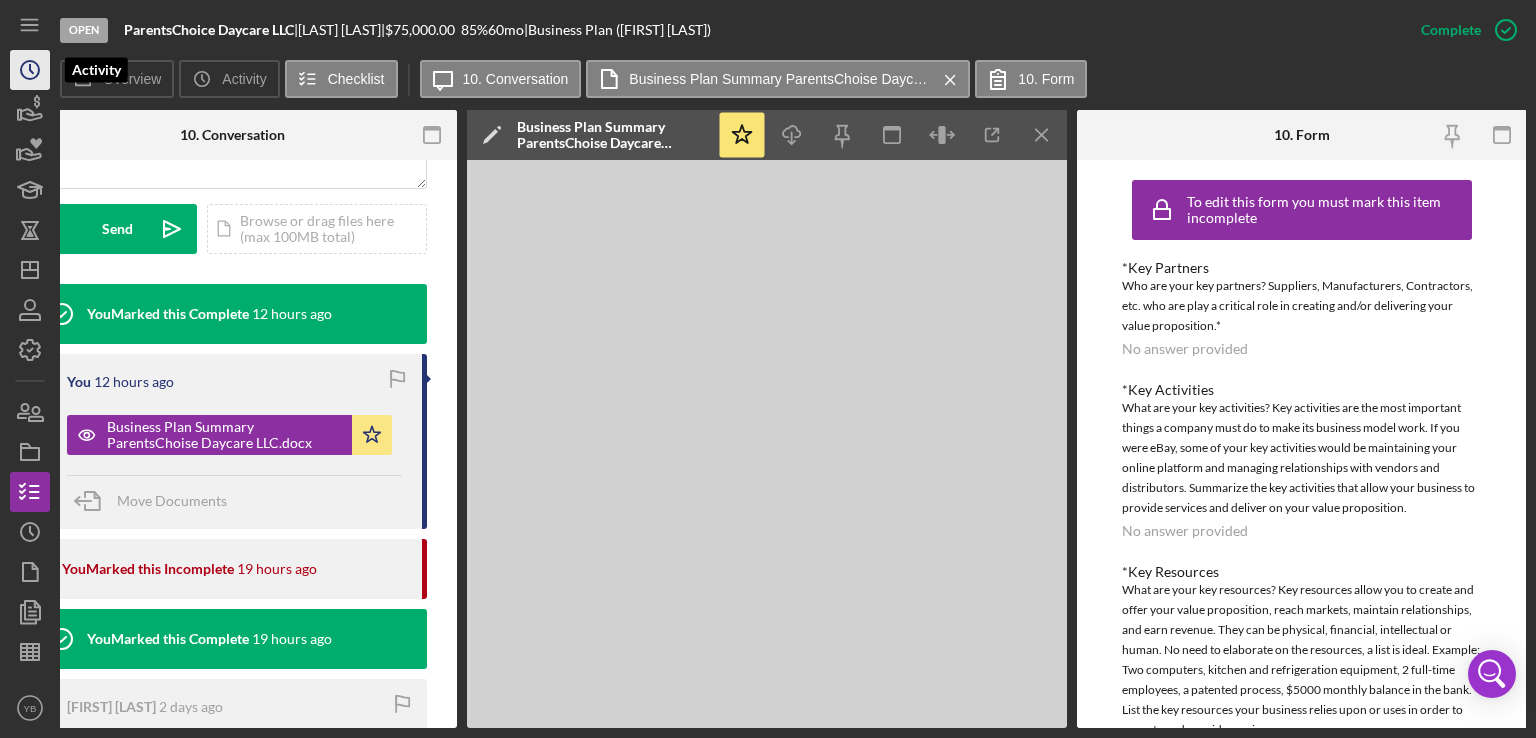 click 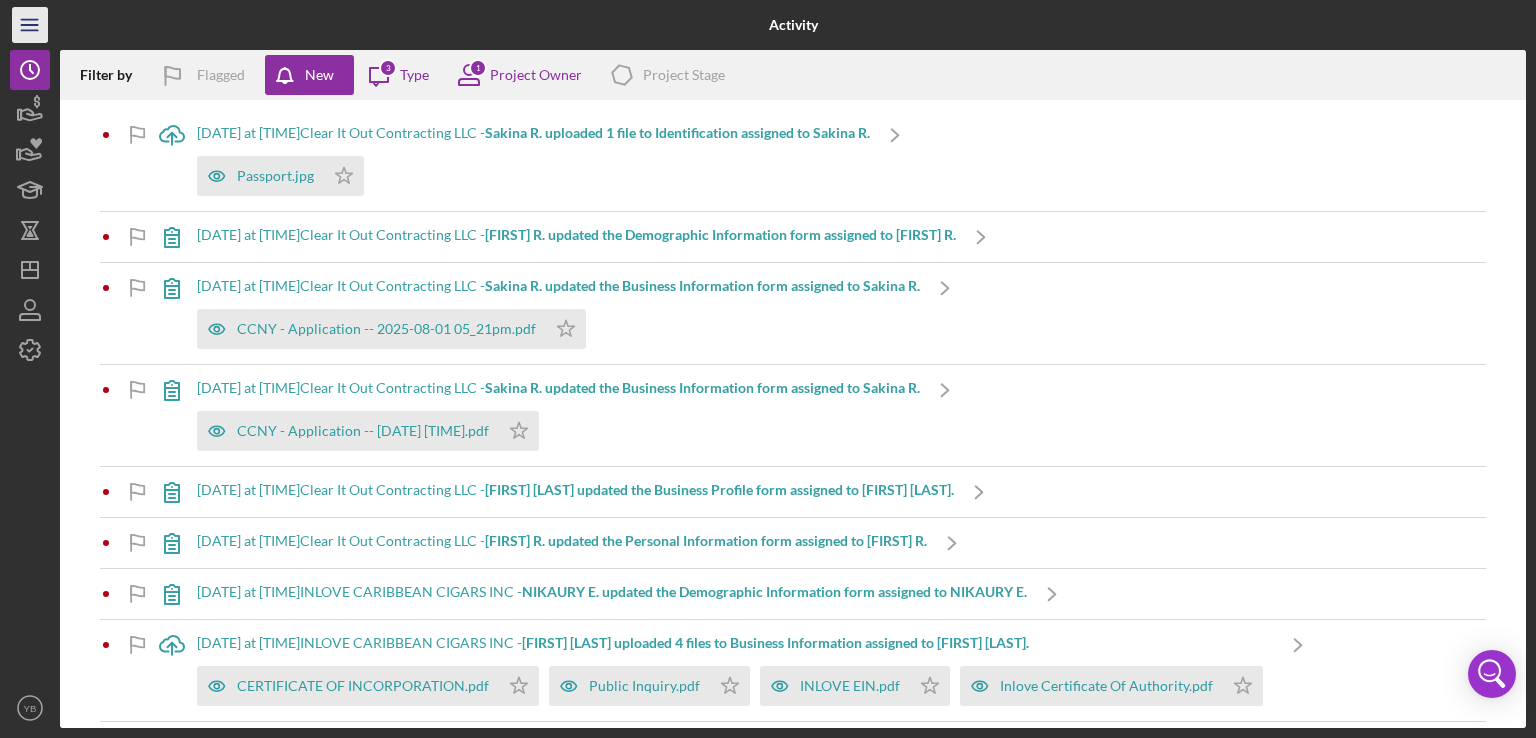 click 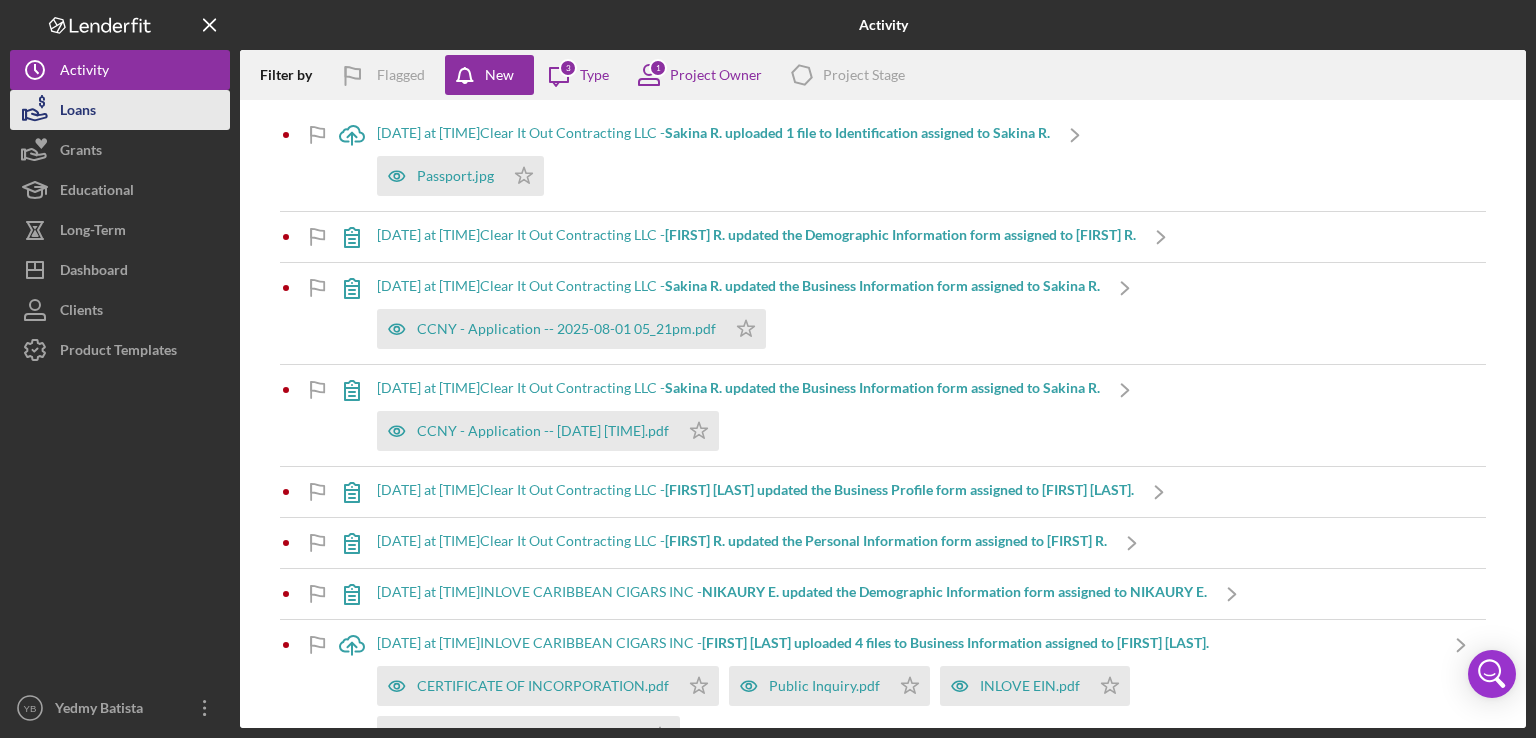 click on "Loans" at bounding box center [78, 112] 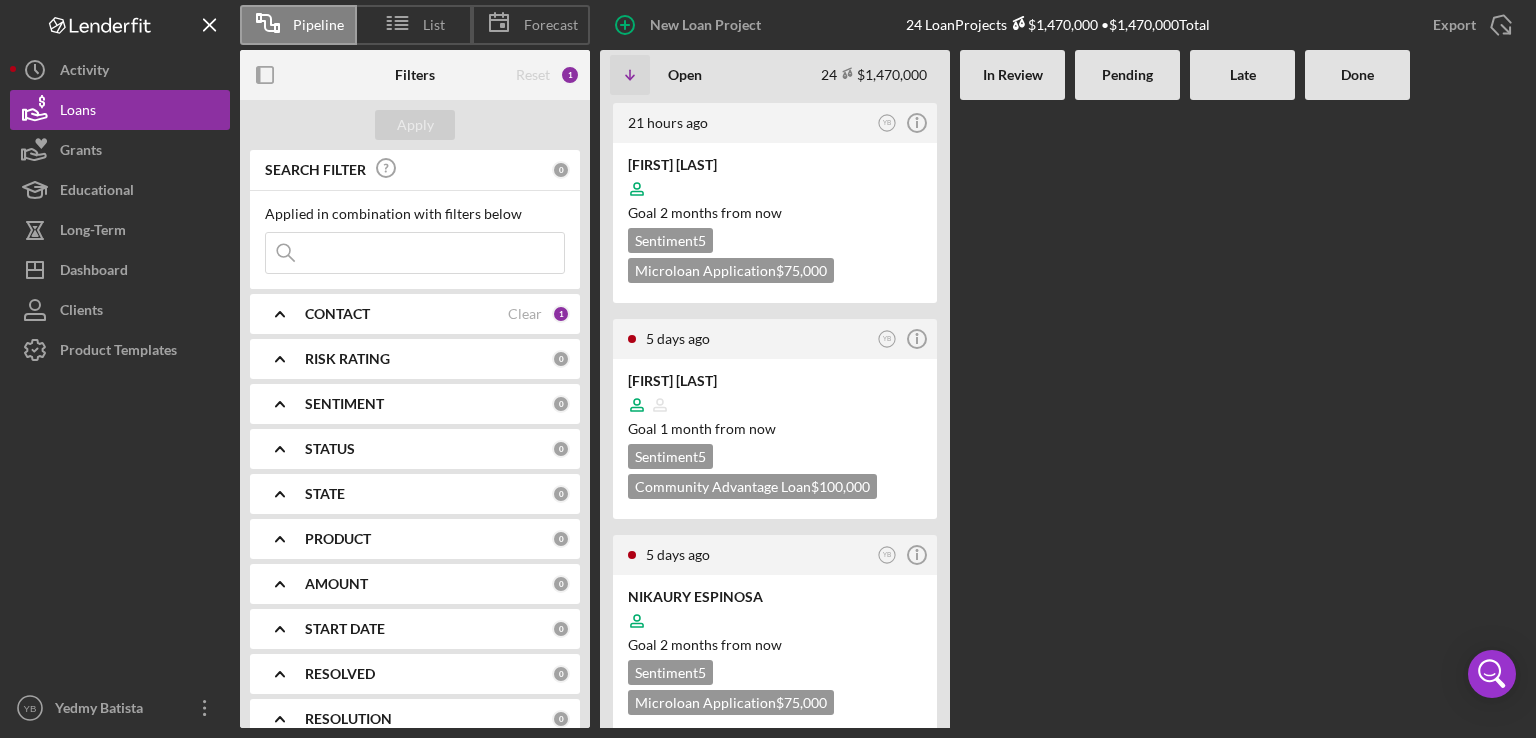 click on "CONTACT" at bounding box center [337, 314] 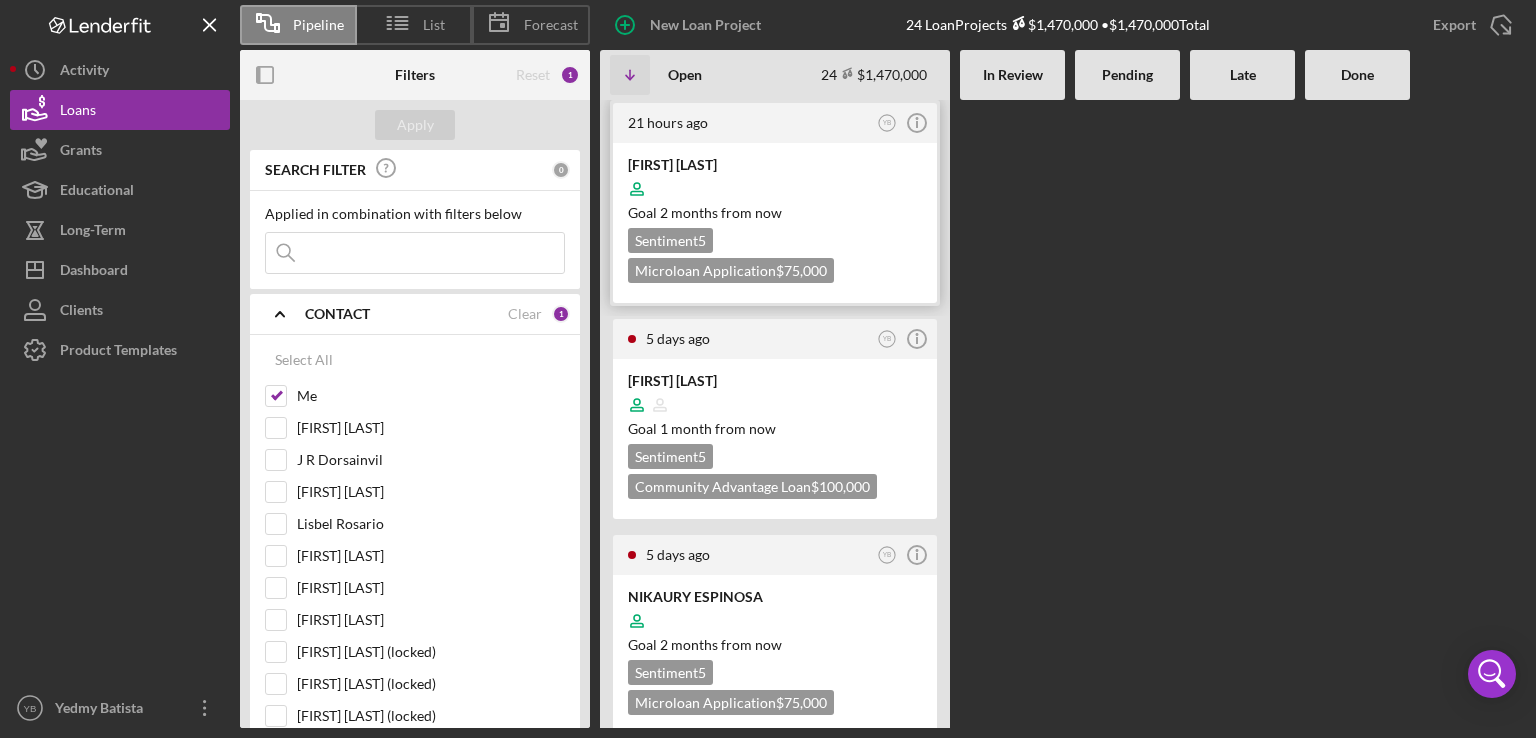 click at bounding box center [775, 189] 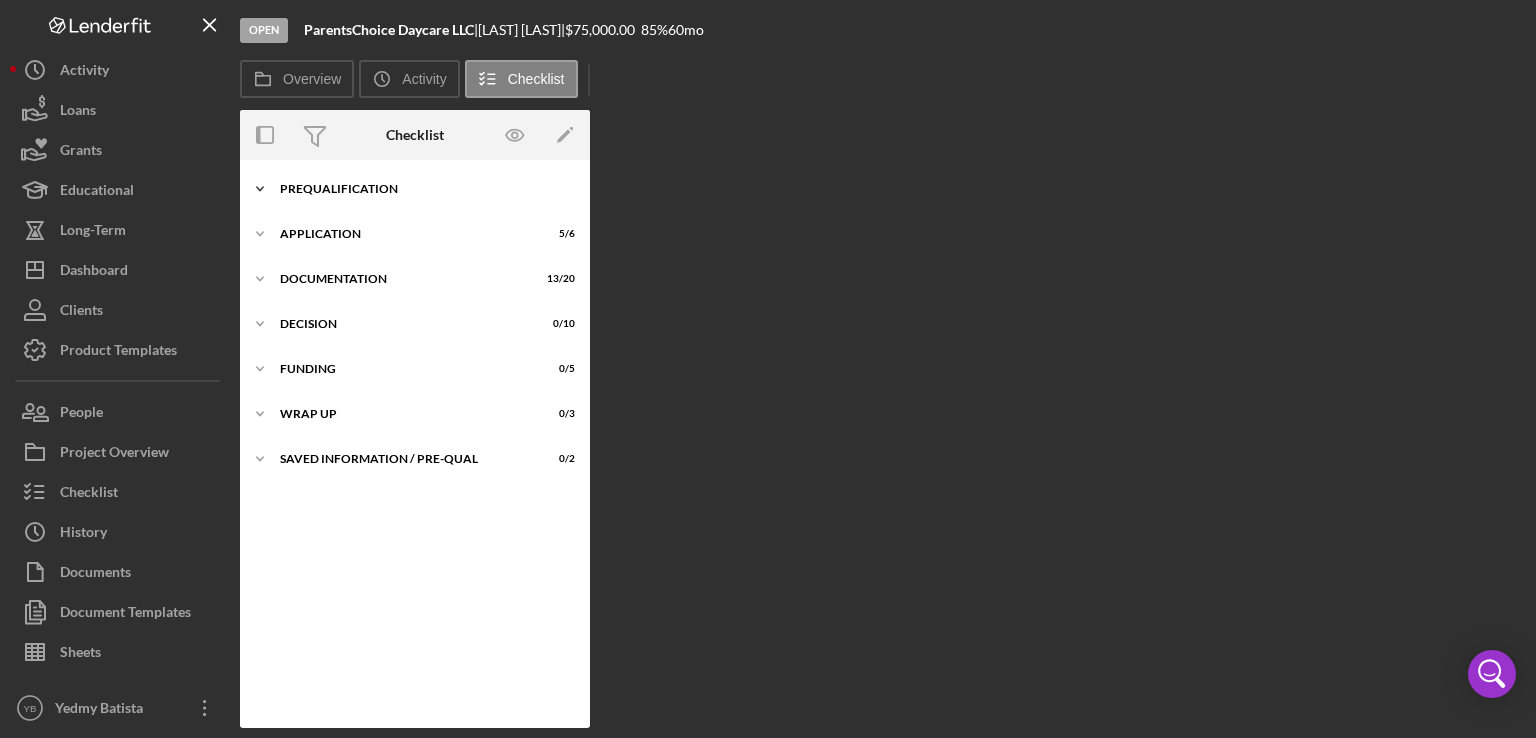 click on "Prequalification" at bounding box center (422, 189) 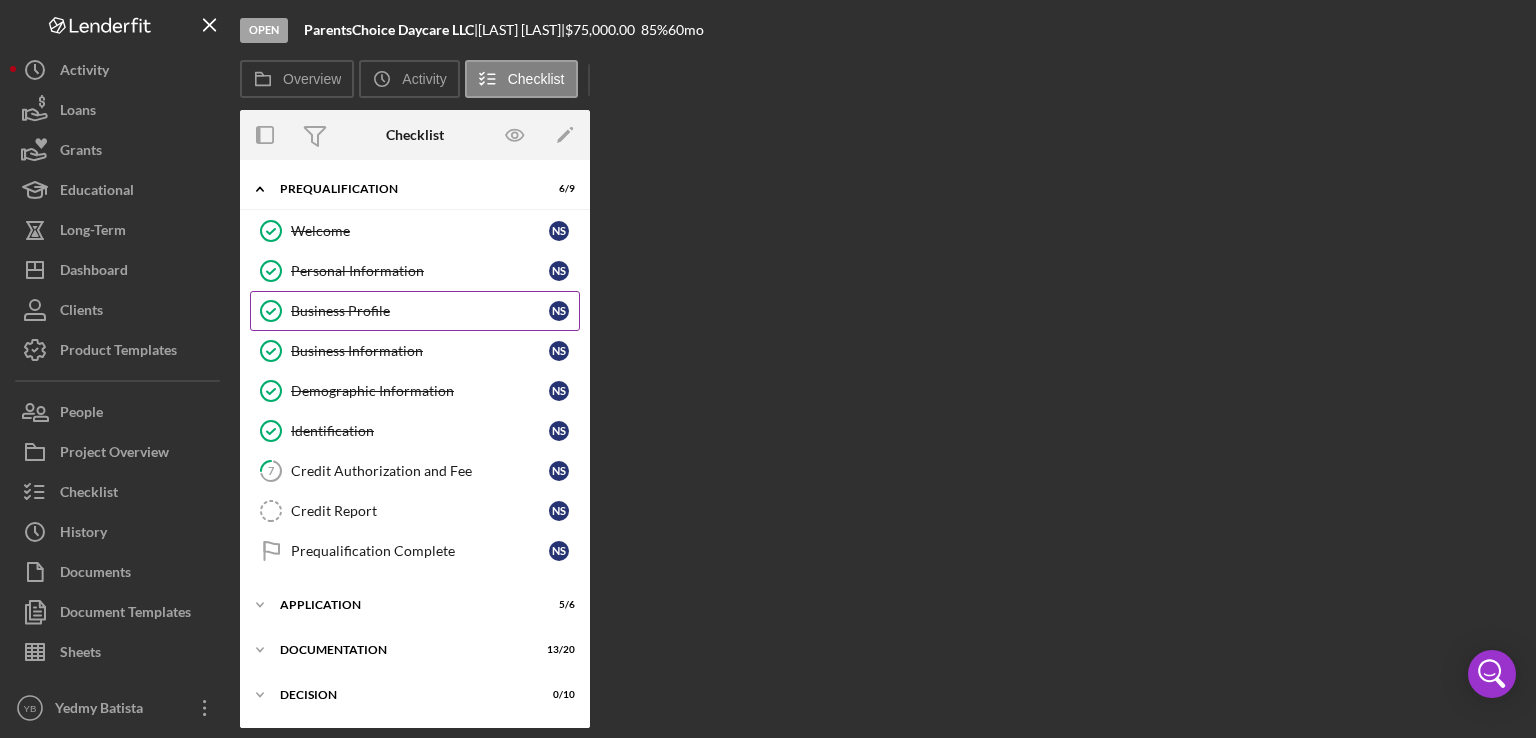click on "Business Profile" at bounding box center (420, 311) 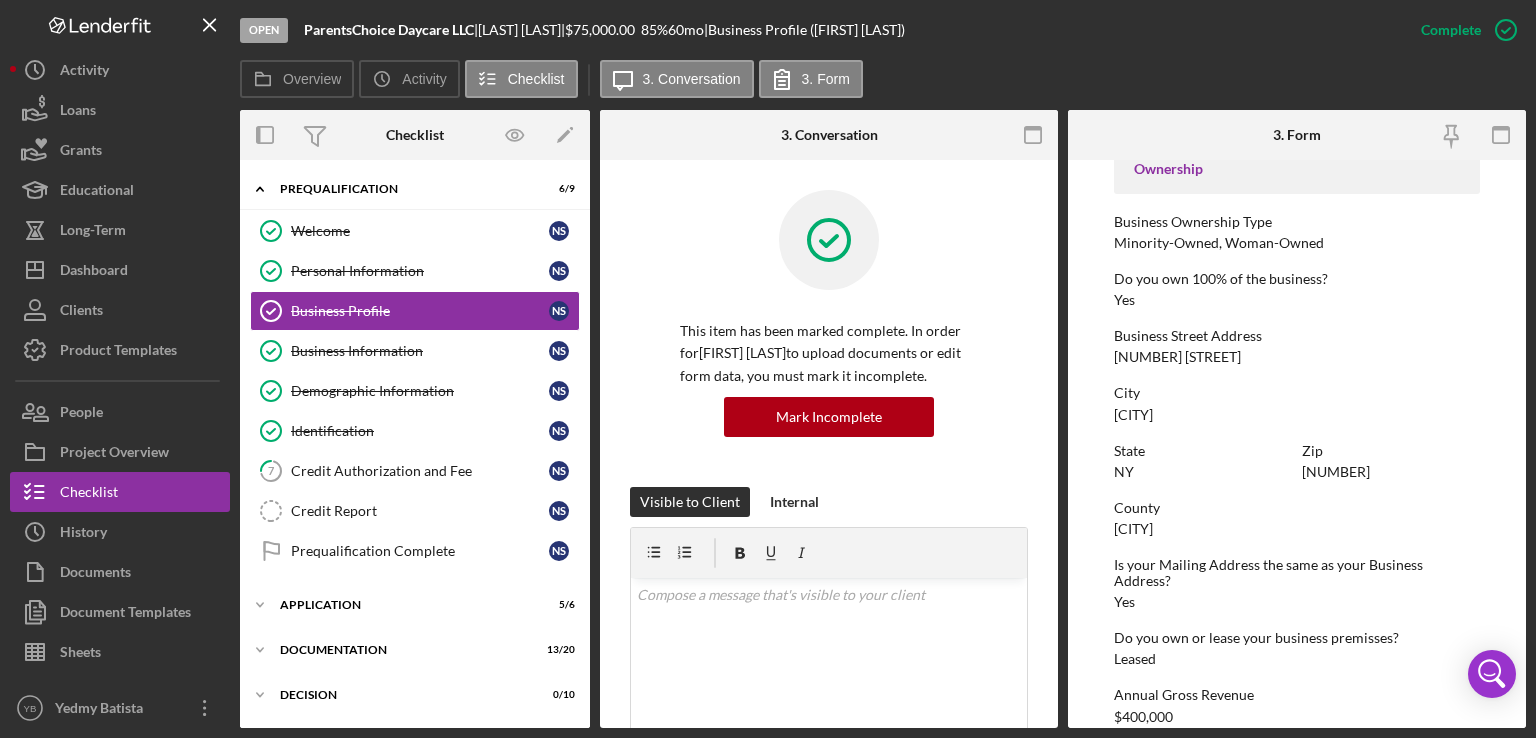 scroll, scrollTop: 0, scrollLeft: 0, axis: both 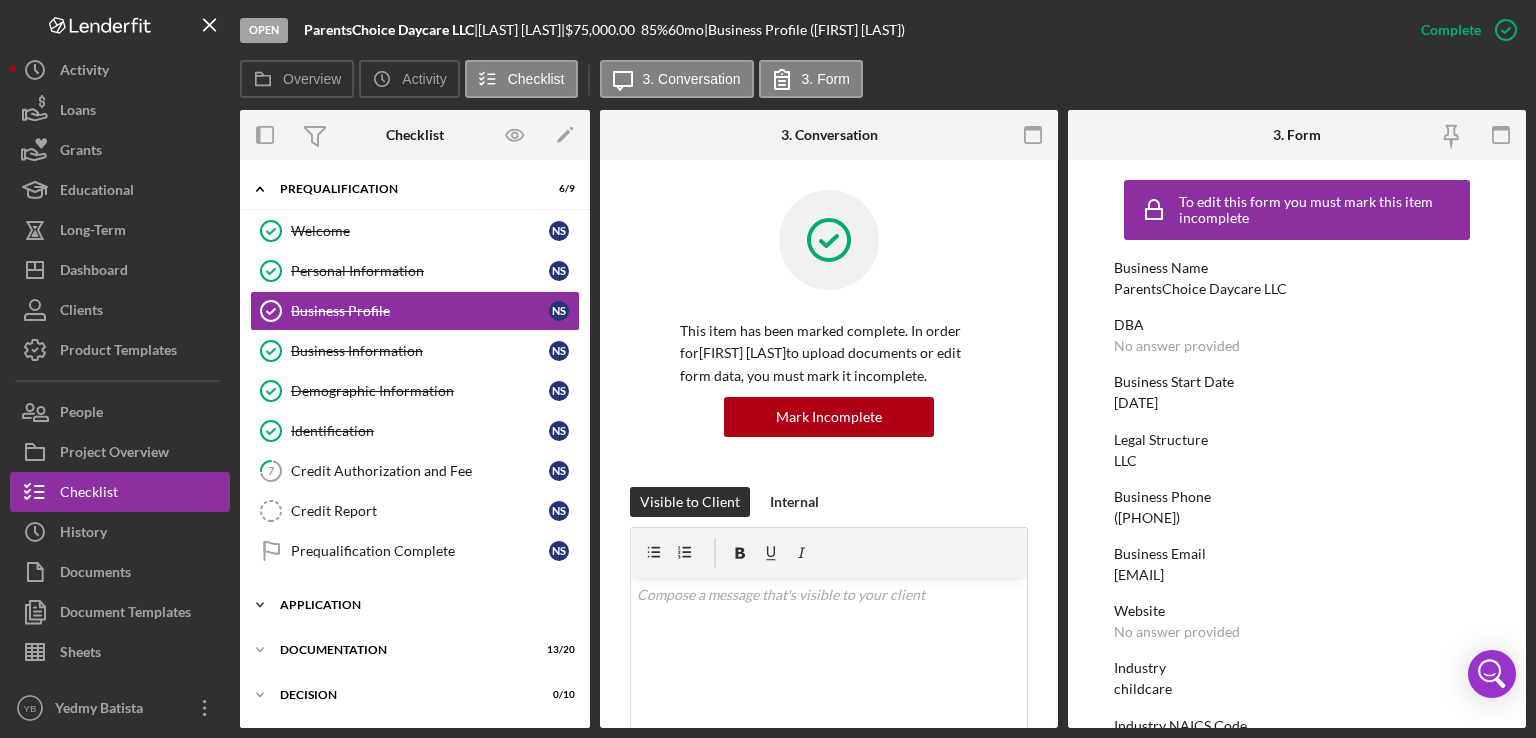 click on "Icon/Expander Application 5 / 6" at bounding box center [415, 605] 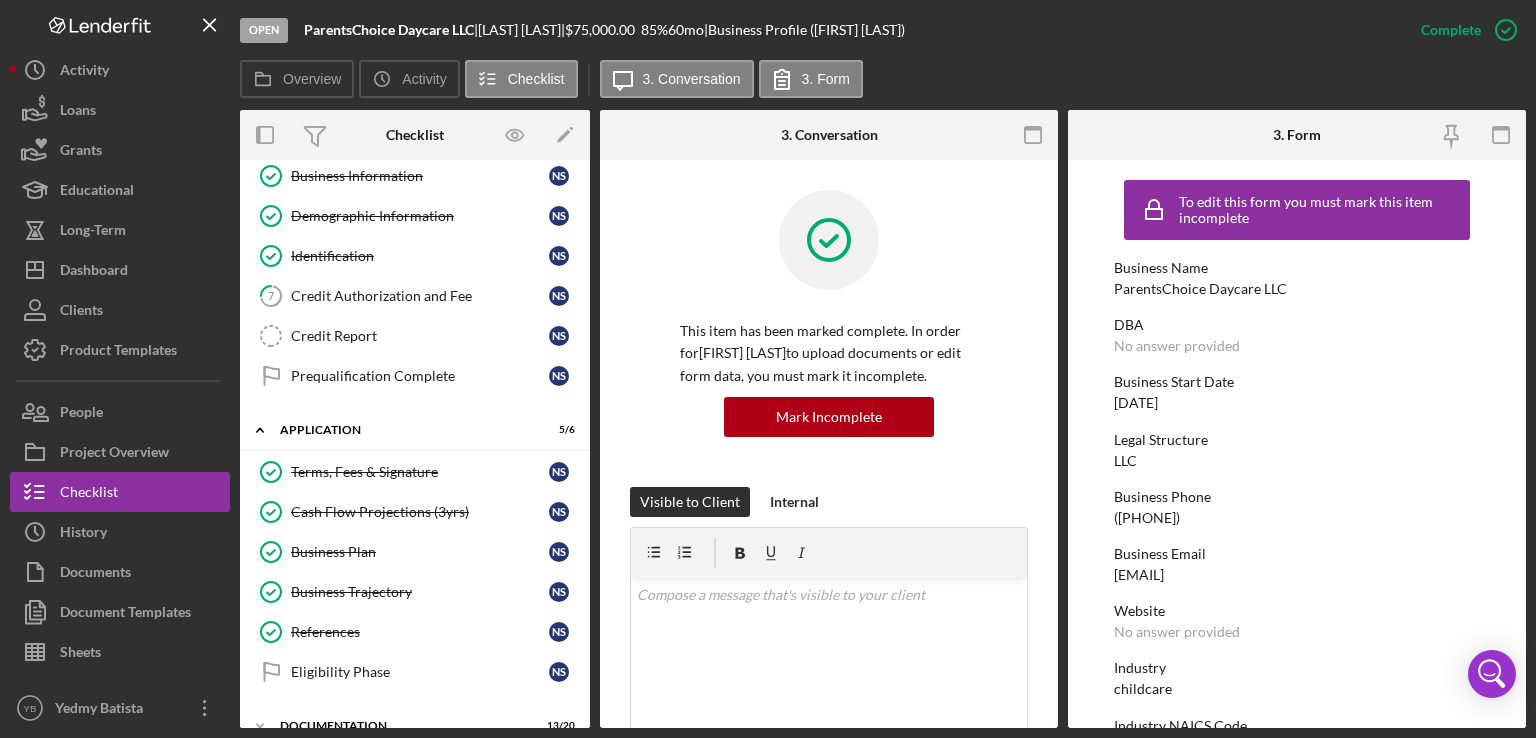 scroll, scrollTop: 182, scrollLeft: 0, axis: vertical 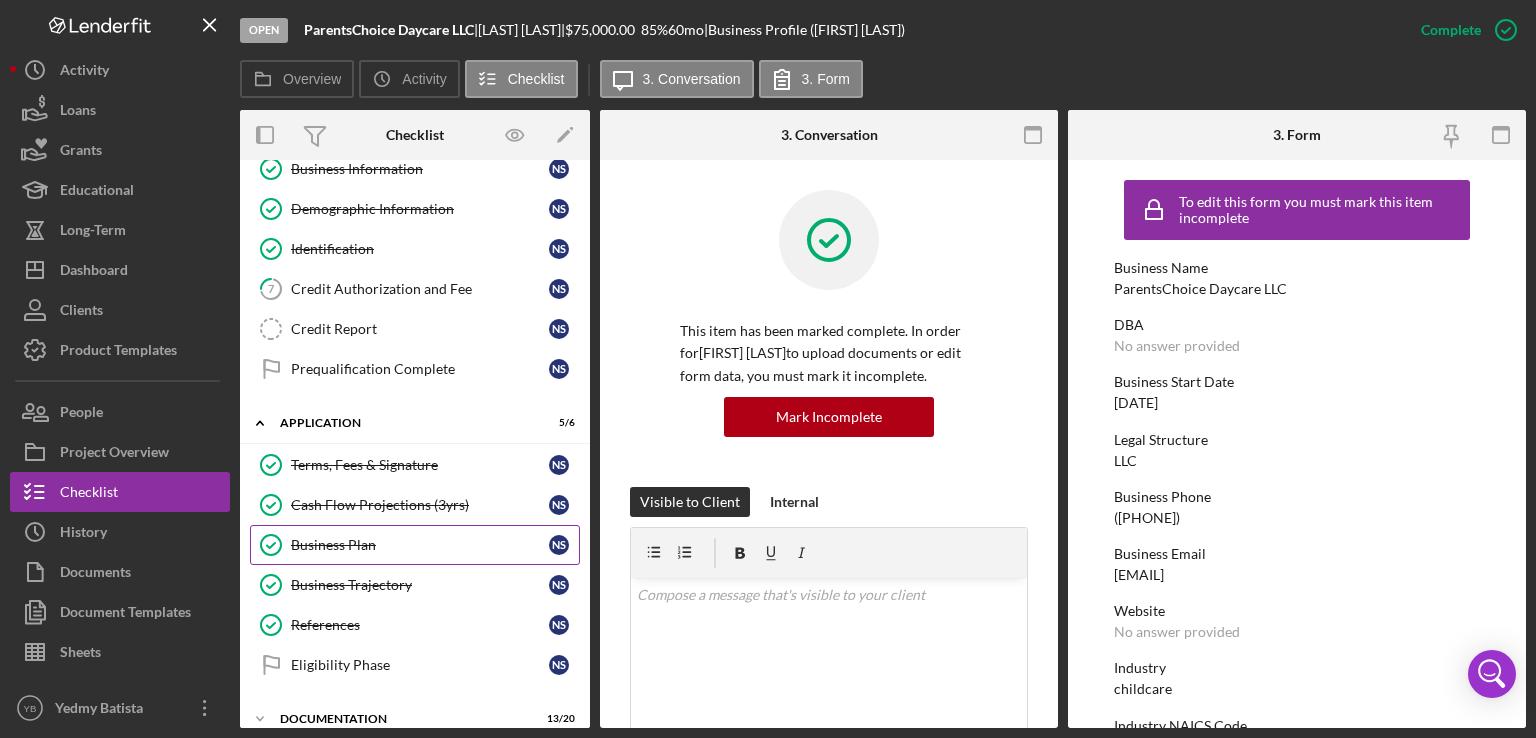click on "Business Plan" at bounding box center (420, 545) 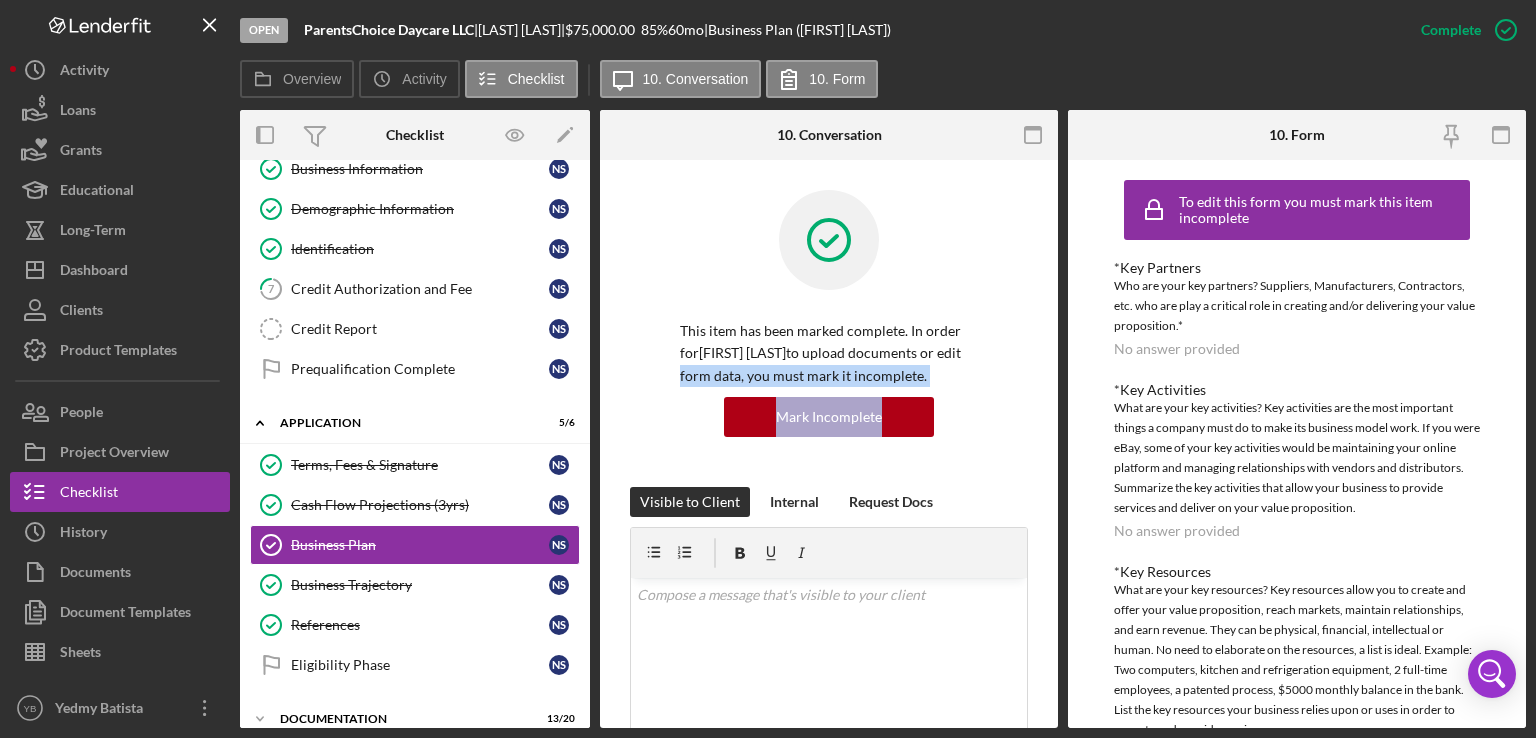 drag, startPoint x: 1058, startPoint y: 354, endPoint x: 1056, endPoint y: 377, distance: 23.086792 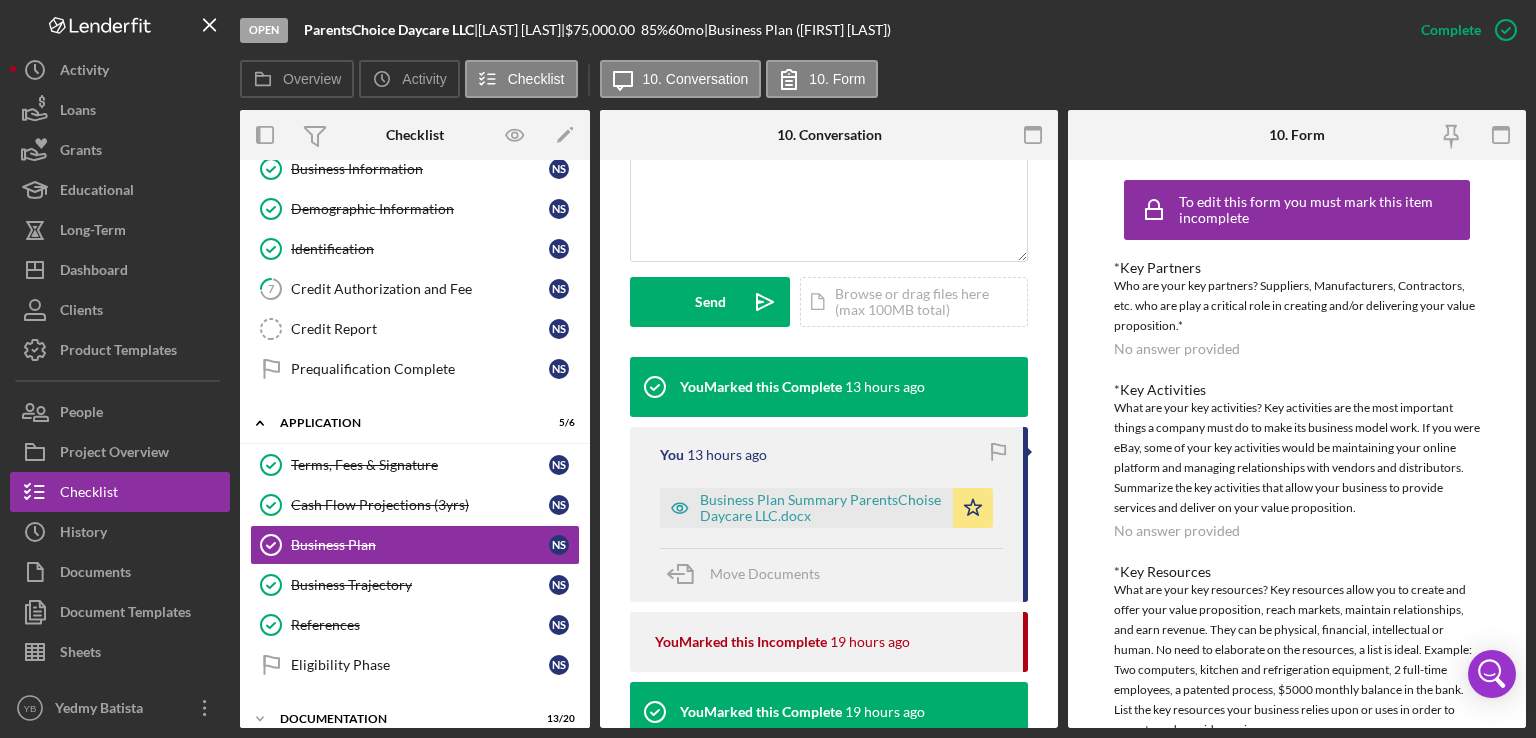 scroll, scrollTop: 524, scrollLeft: 0, axis: vertical 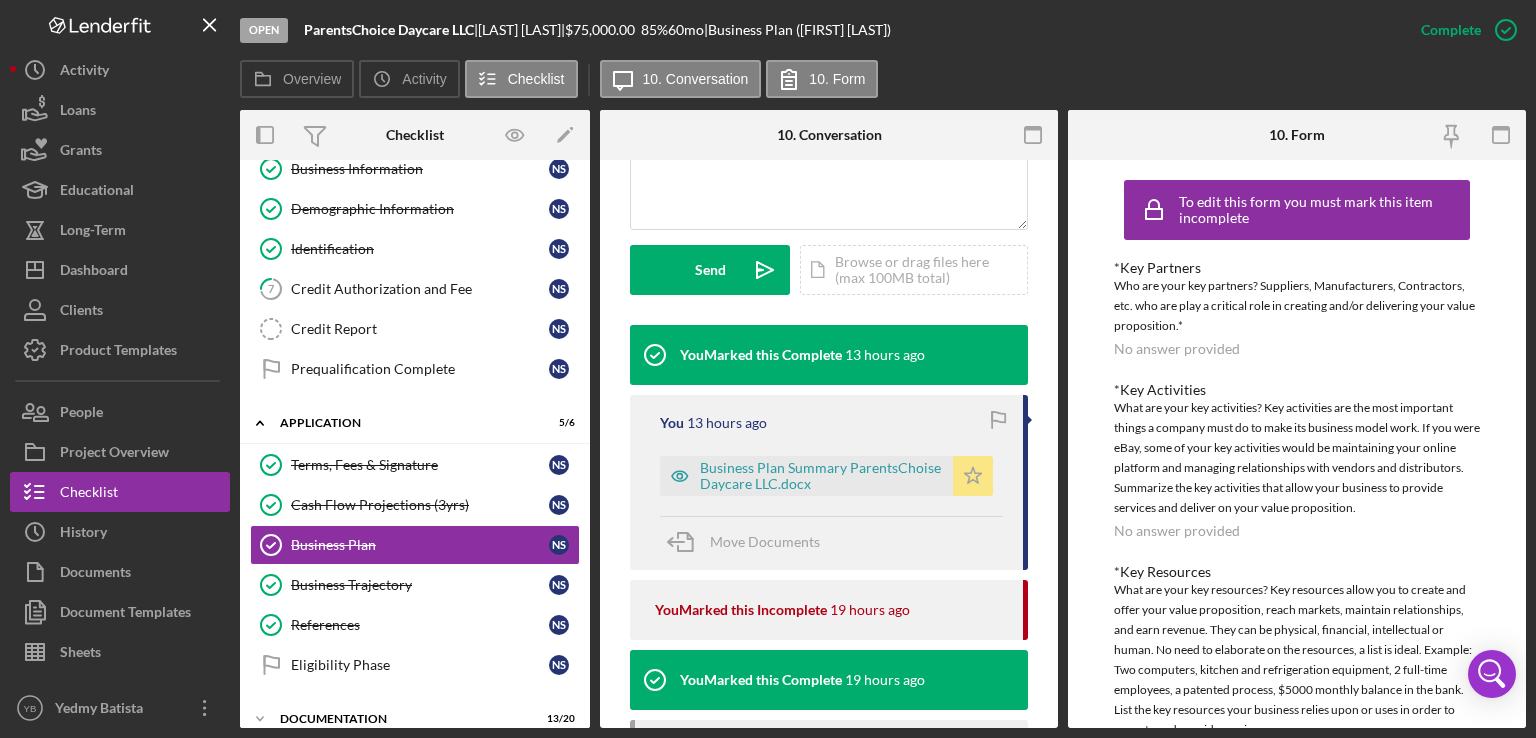 click on "Icon/Star" 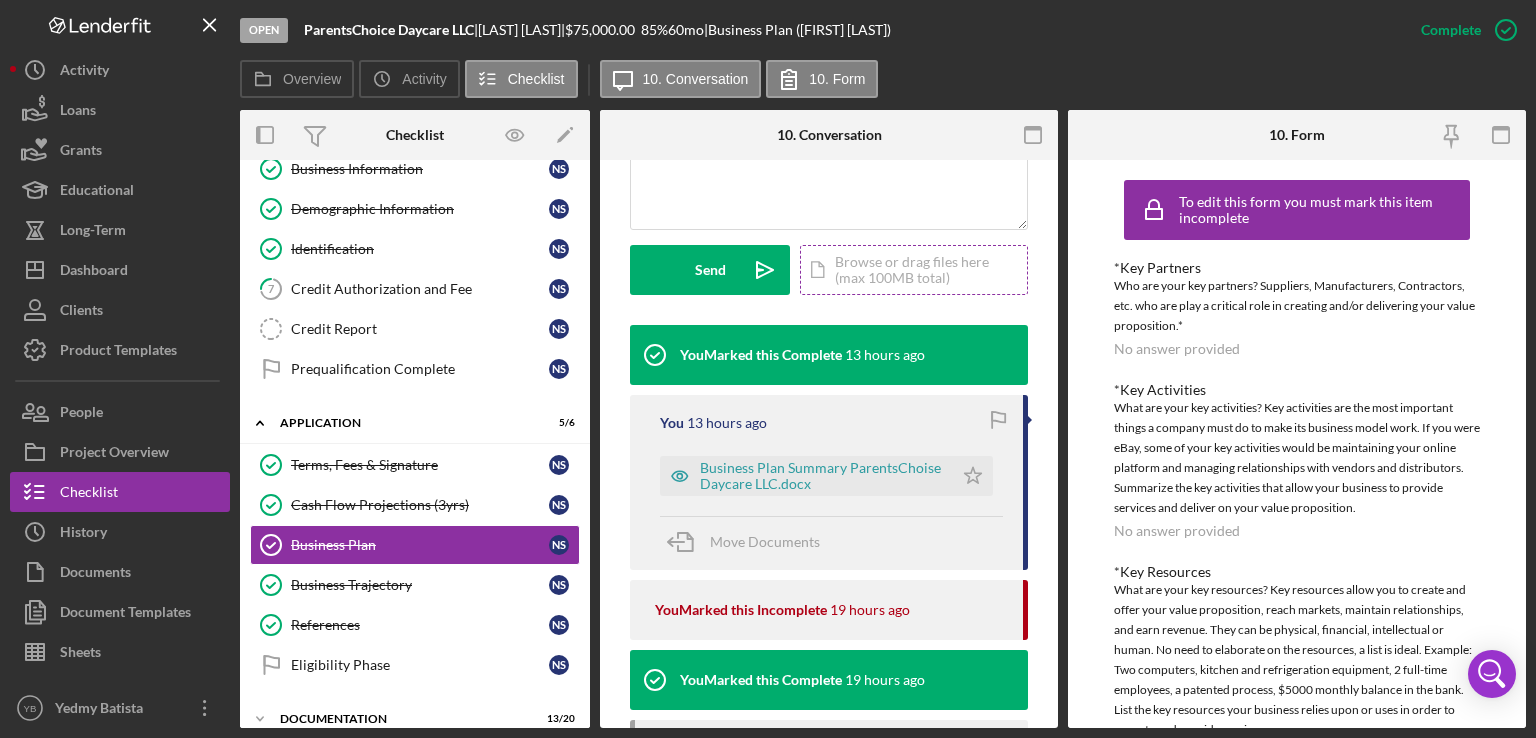 click on "Icon/Document Browse or drag files here (max 100MB total) Tap to choose files or take a photo" at bounding box center [914, 270] 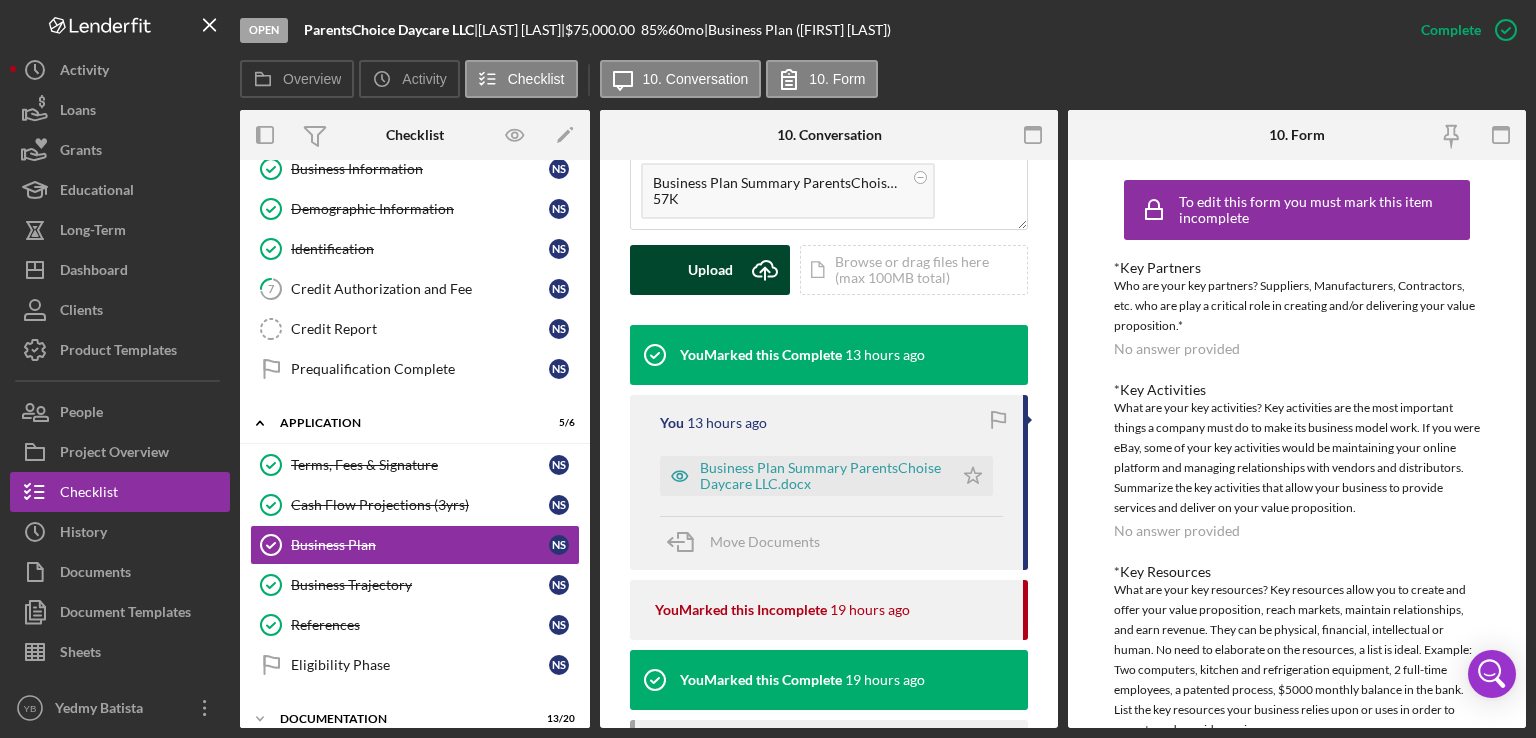click on "Upload" at bounding box center [710, 270] 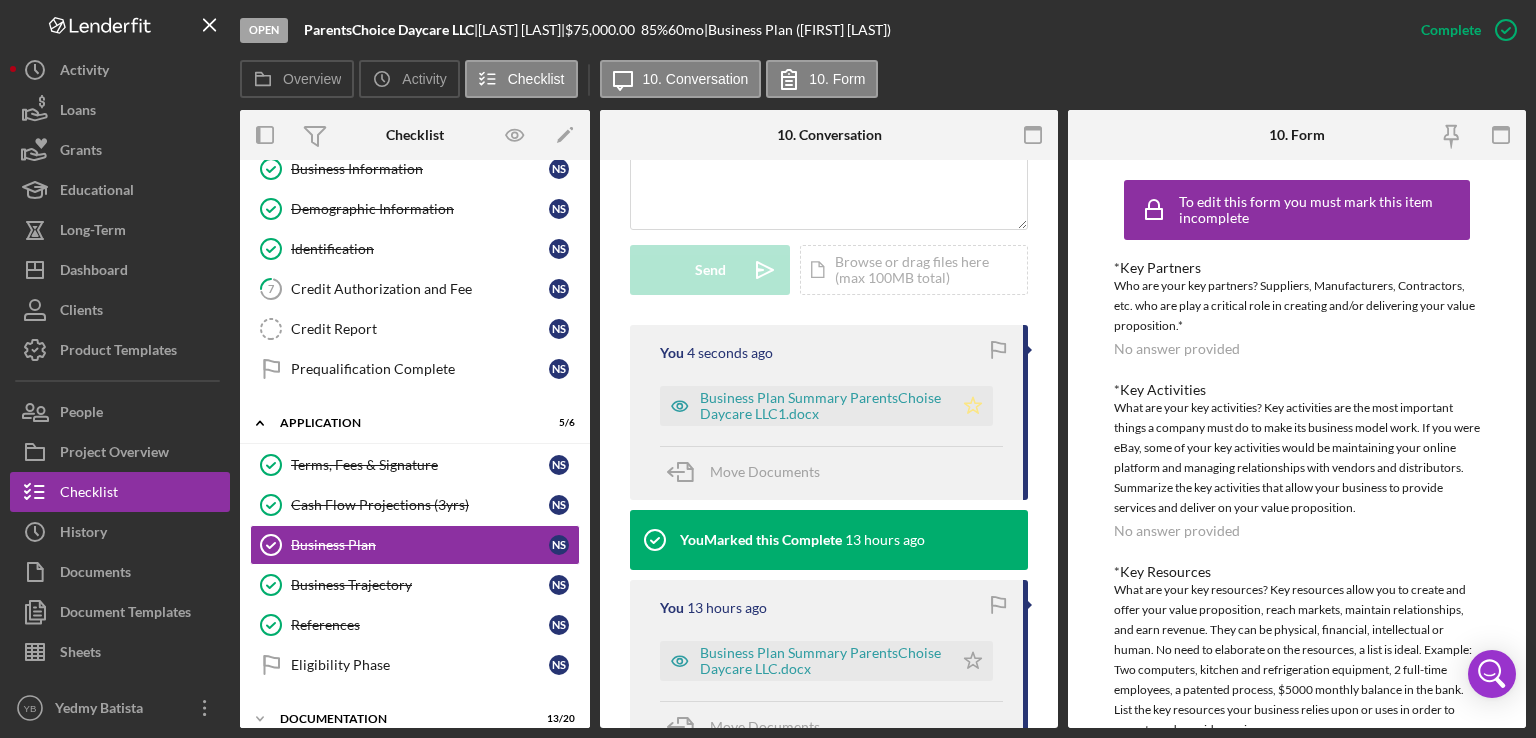 click on "Icon/Star" 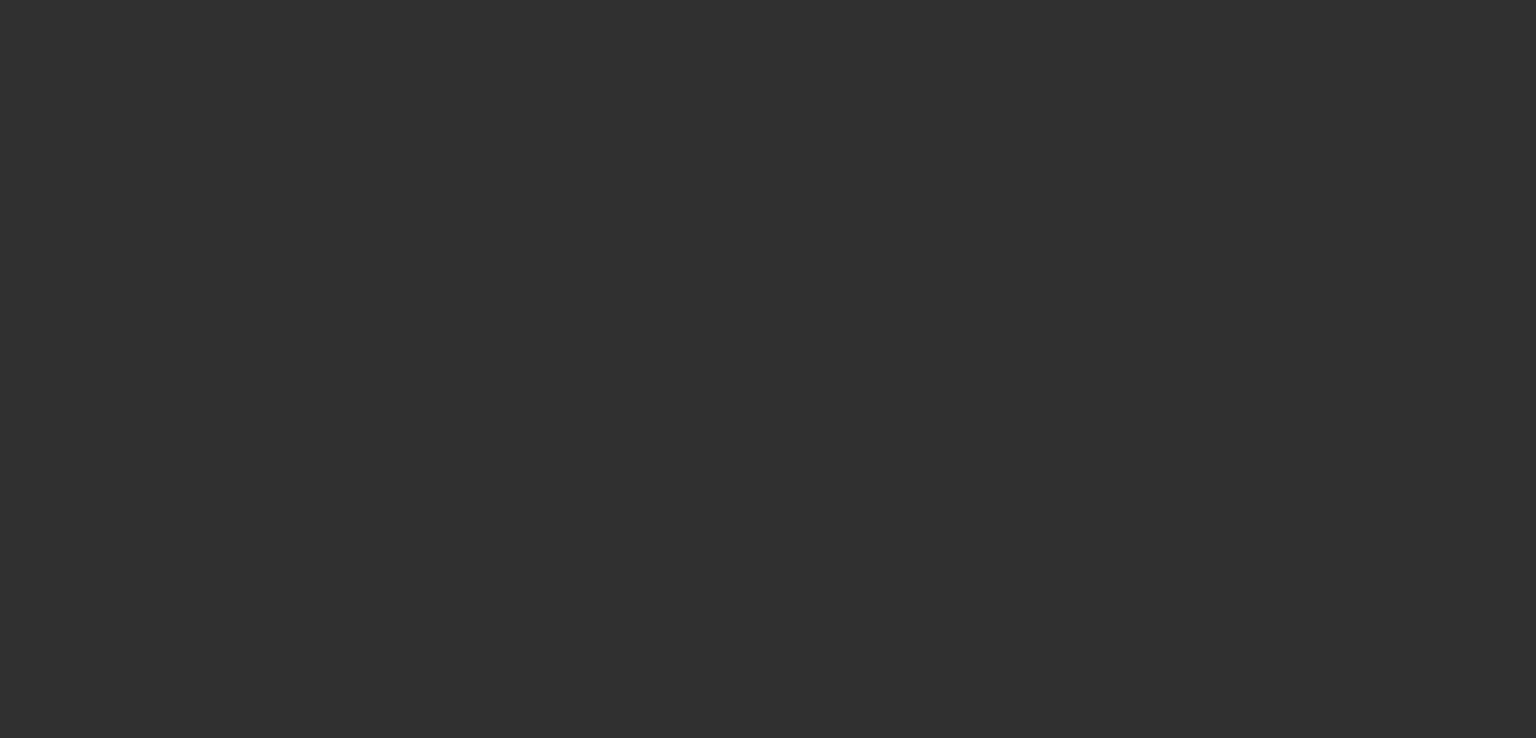 scroll, scrollTop: 0, scrollLeft: 0, axis: both 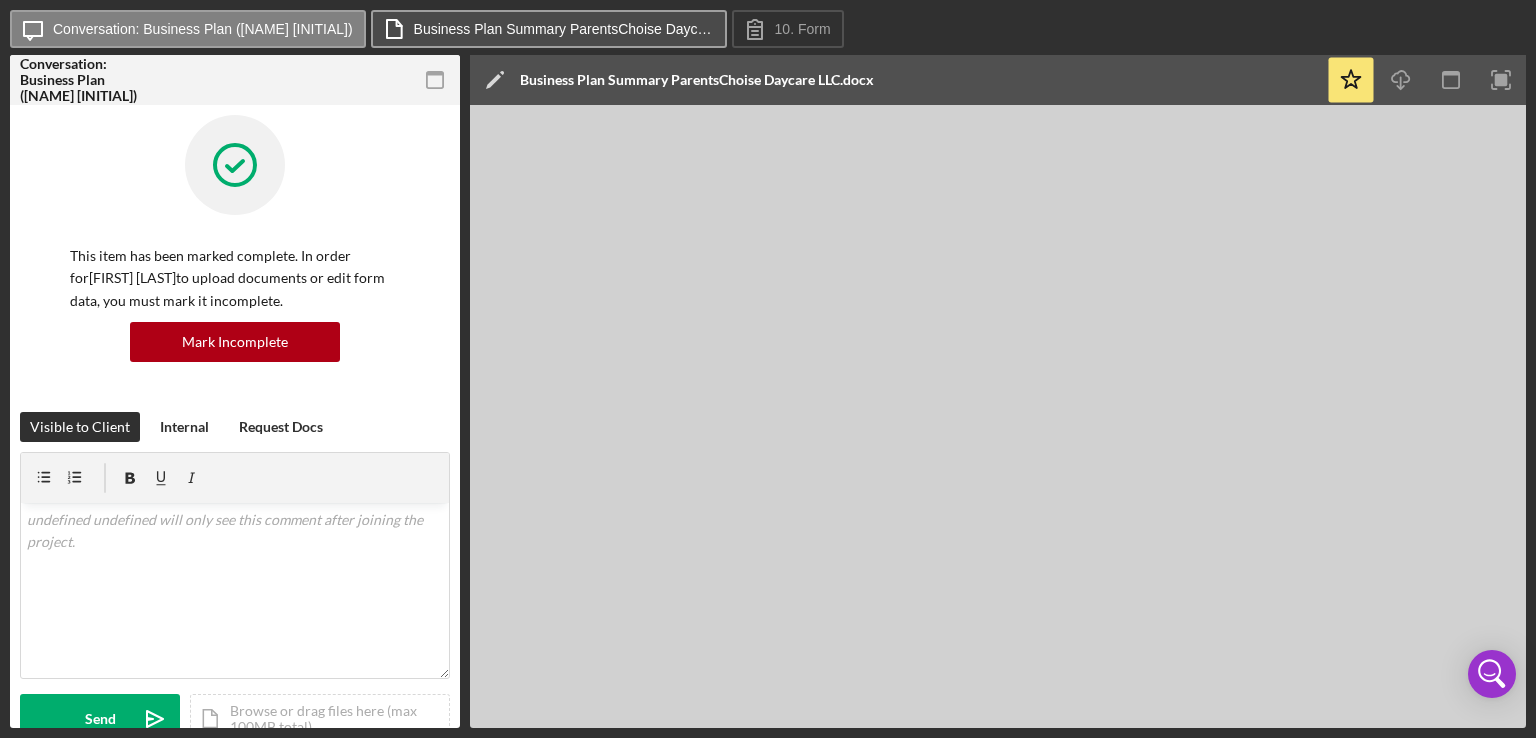 click on "Business Plan Summary ParentsChoise Daycare LLC.docx" at bounding box center [549, 29] 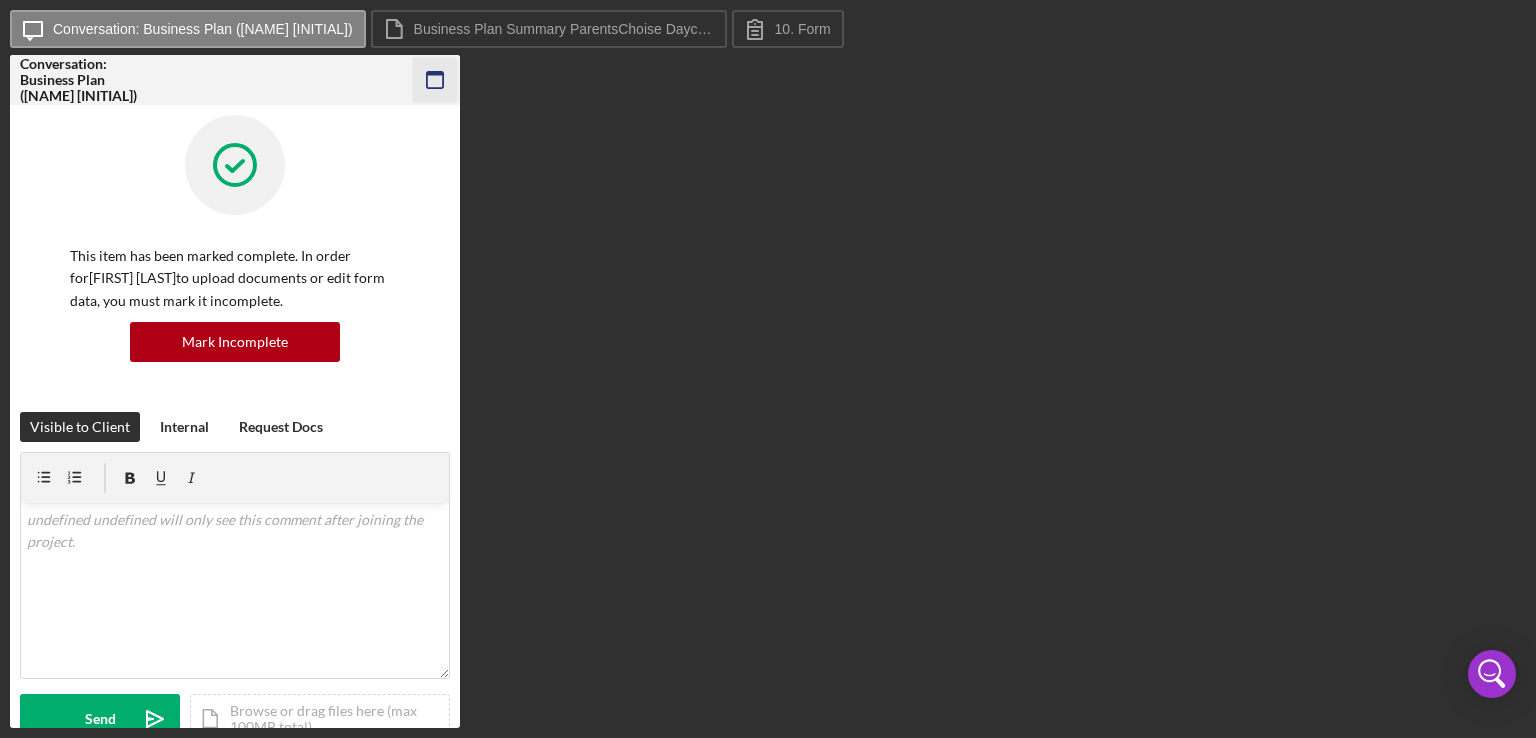 click 